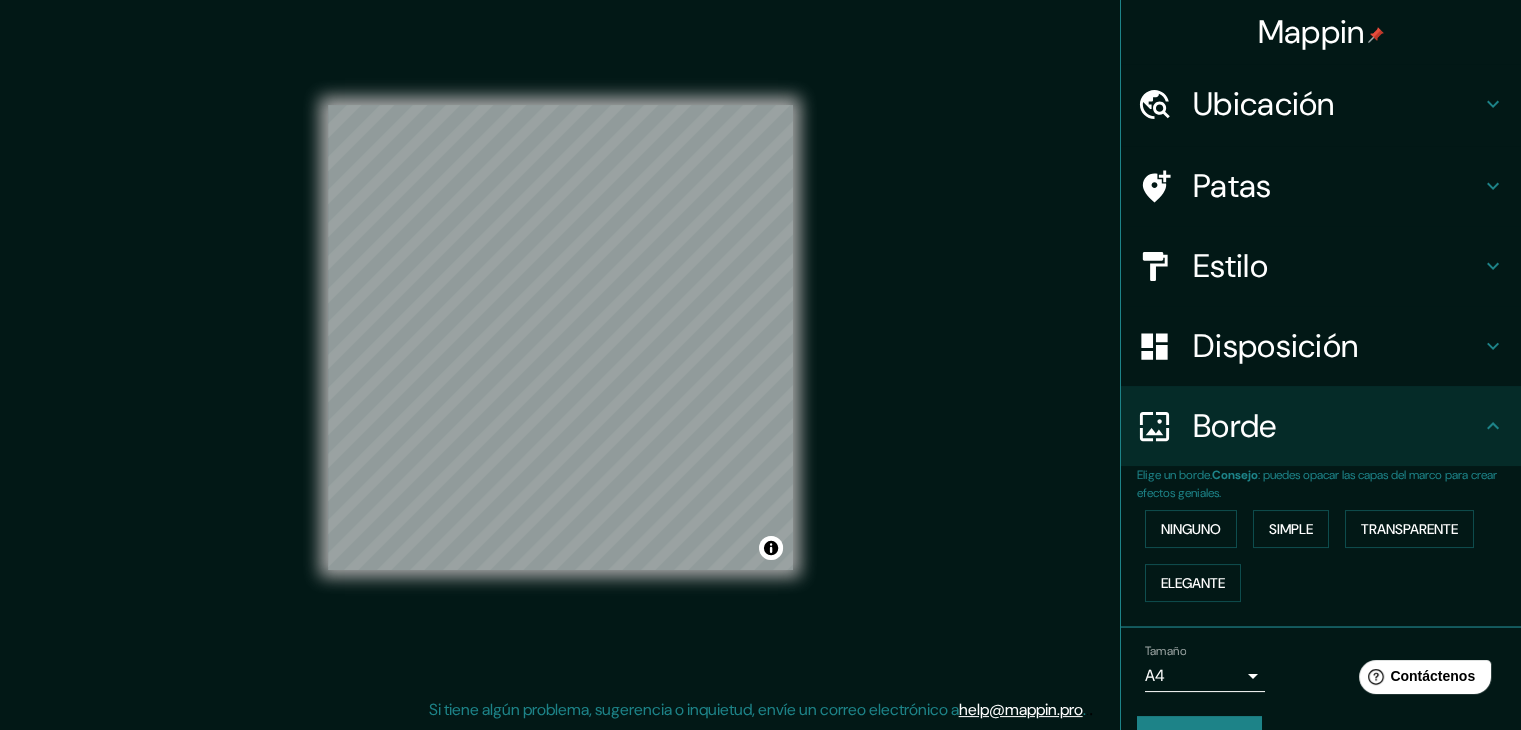 scroll, scrollTop: 0, scrollLeft: 0, axis: both 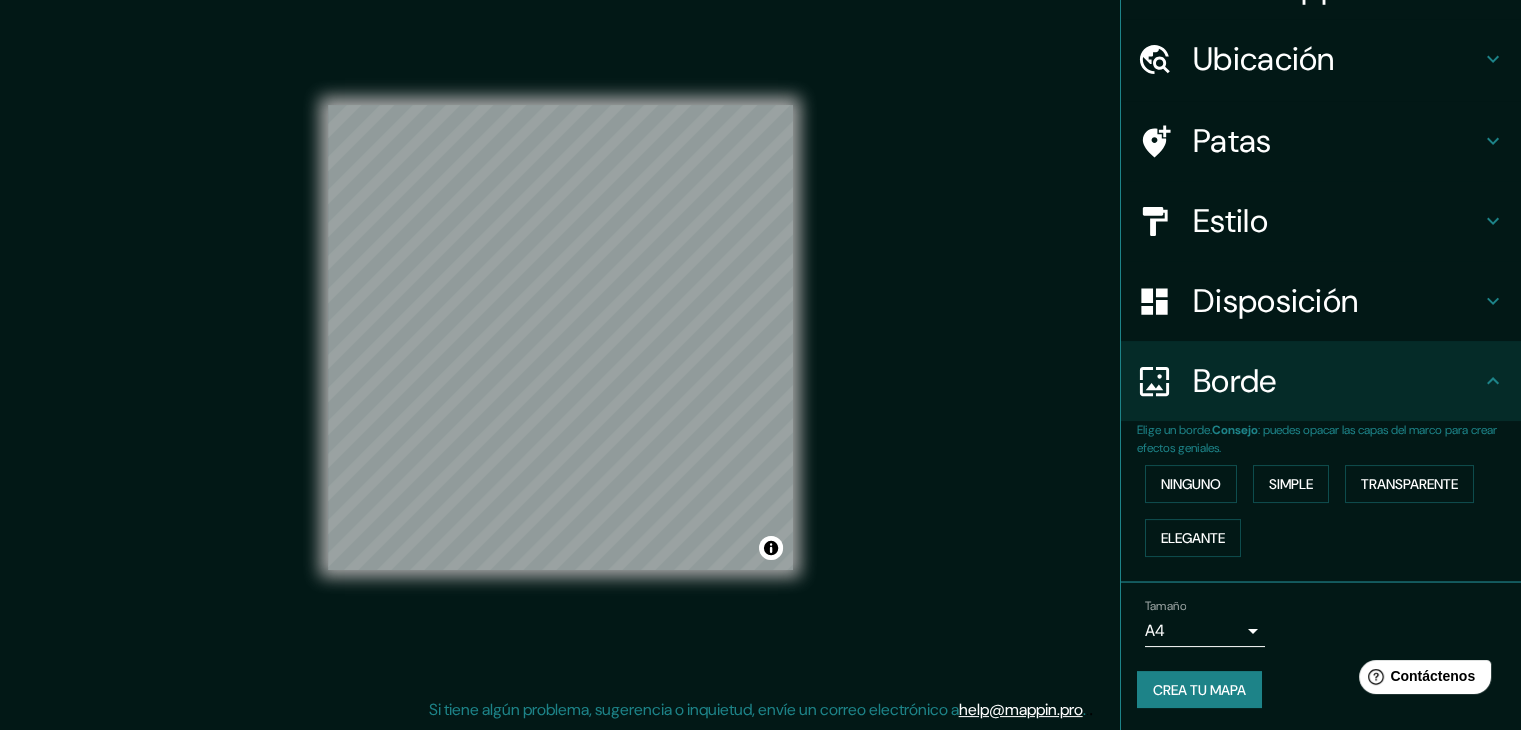 click on "Disposición" at bounding box center [1275, 301] 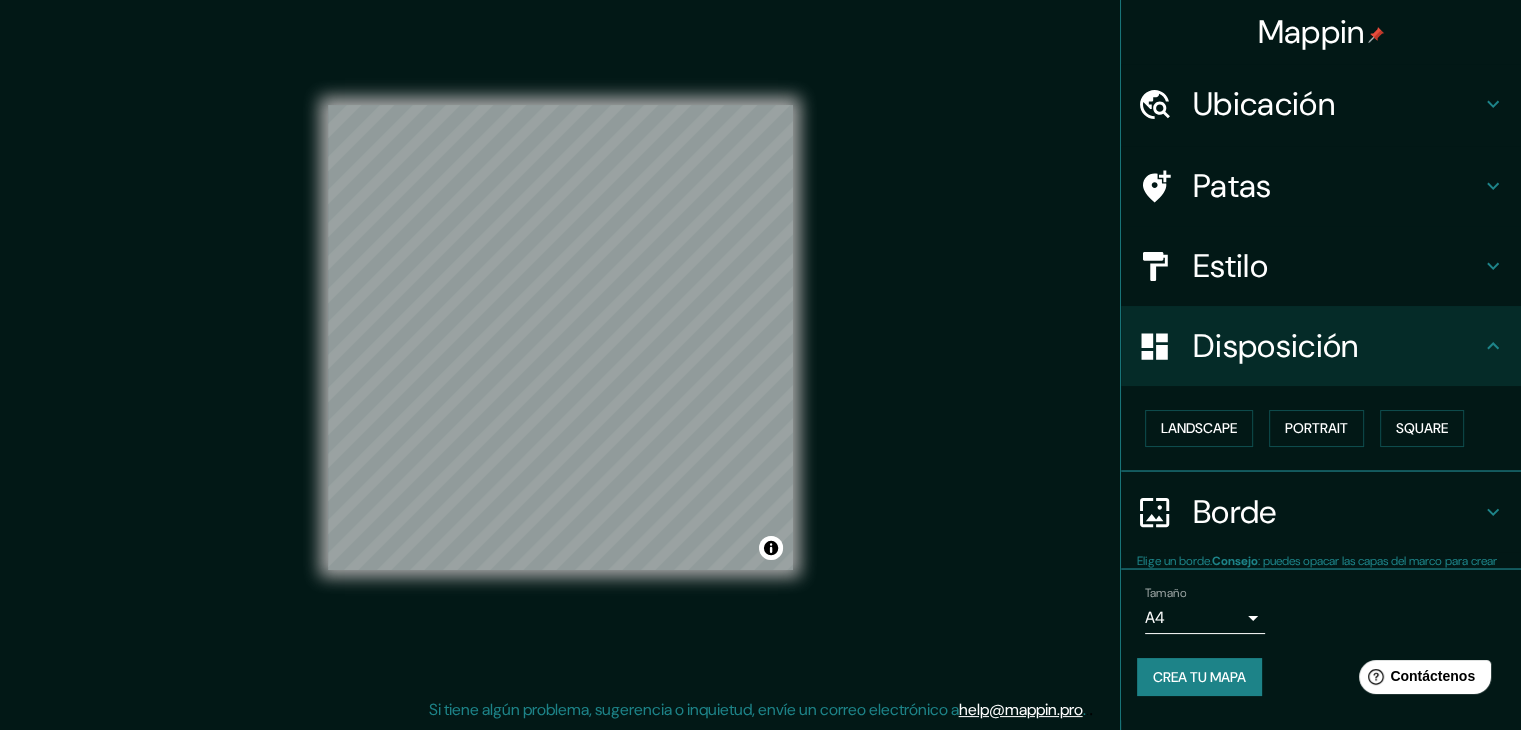 scroll, scrollTop: 0, scrollLeft: 0, axis: both 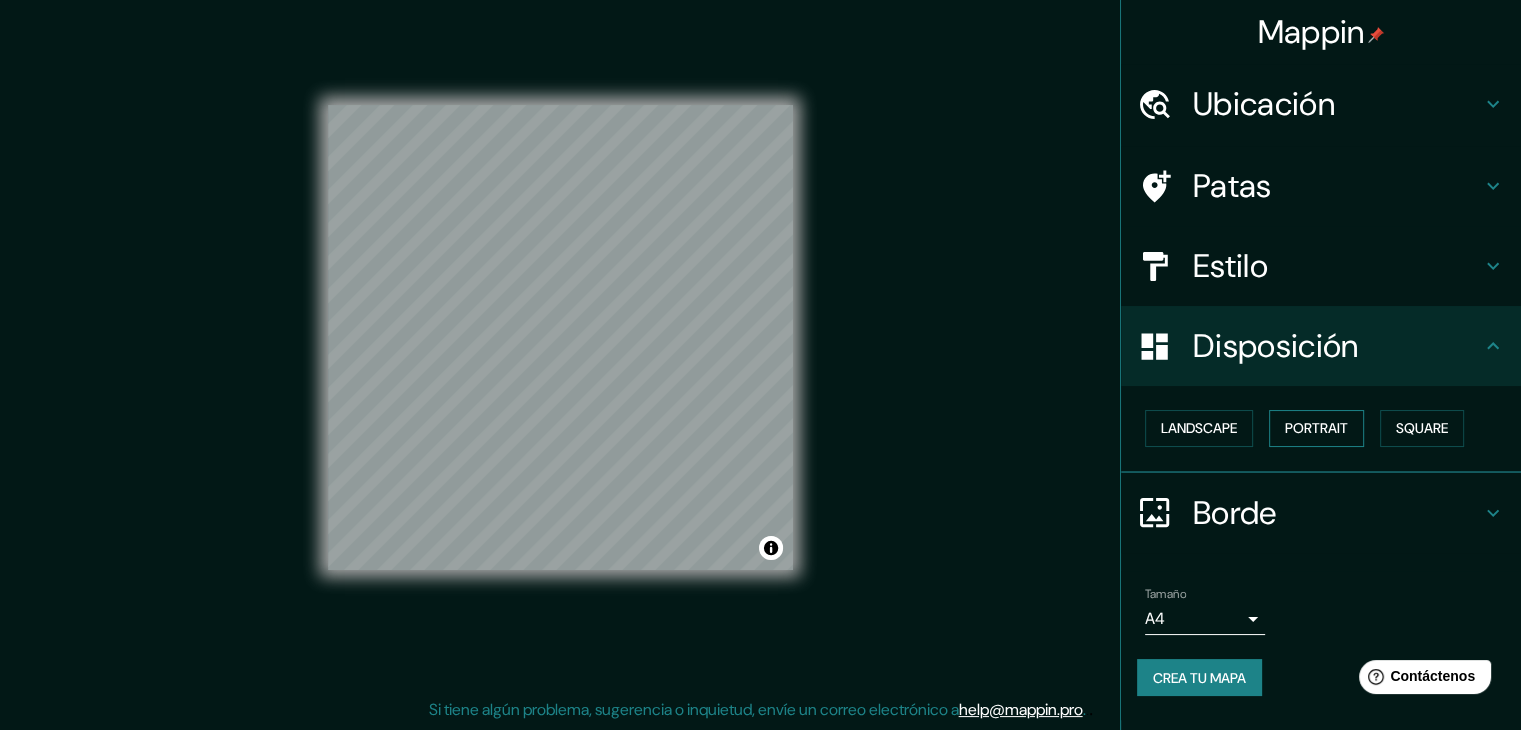 click on "Portrait" at bounding box center [1316, 428] 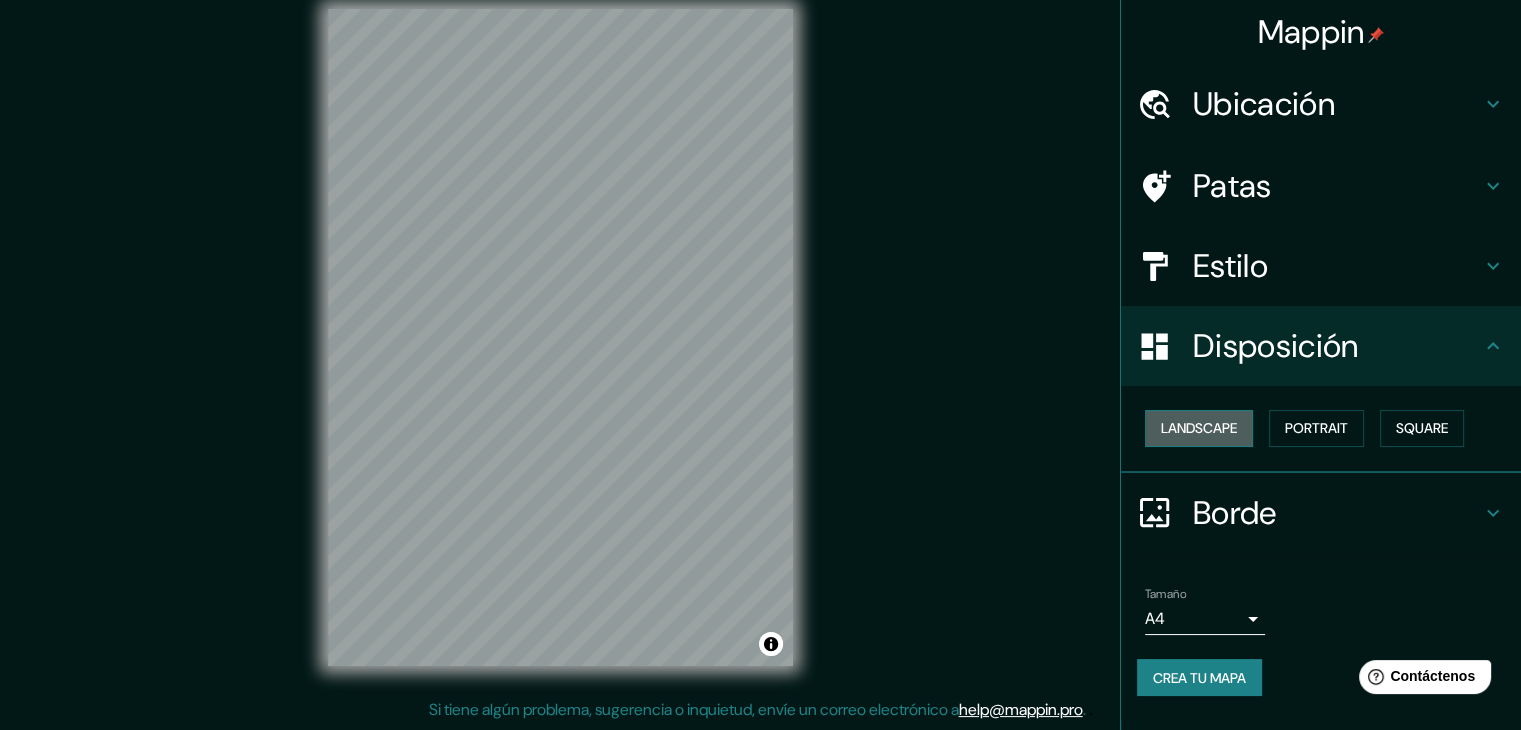 drag, startPoint x: 1204, startPoint y: 419, endPoint x: 1222, endPoint y: 418, distance: 18.027756 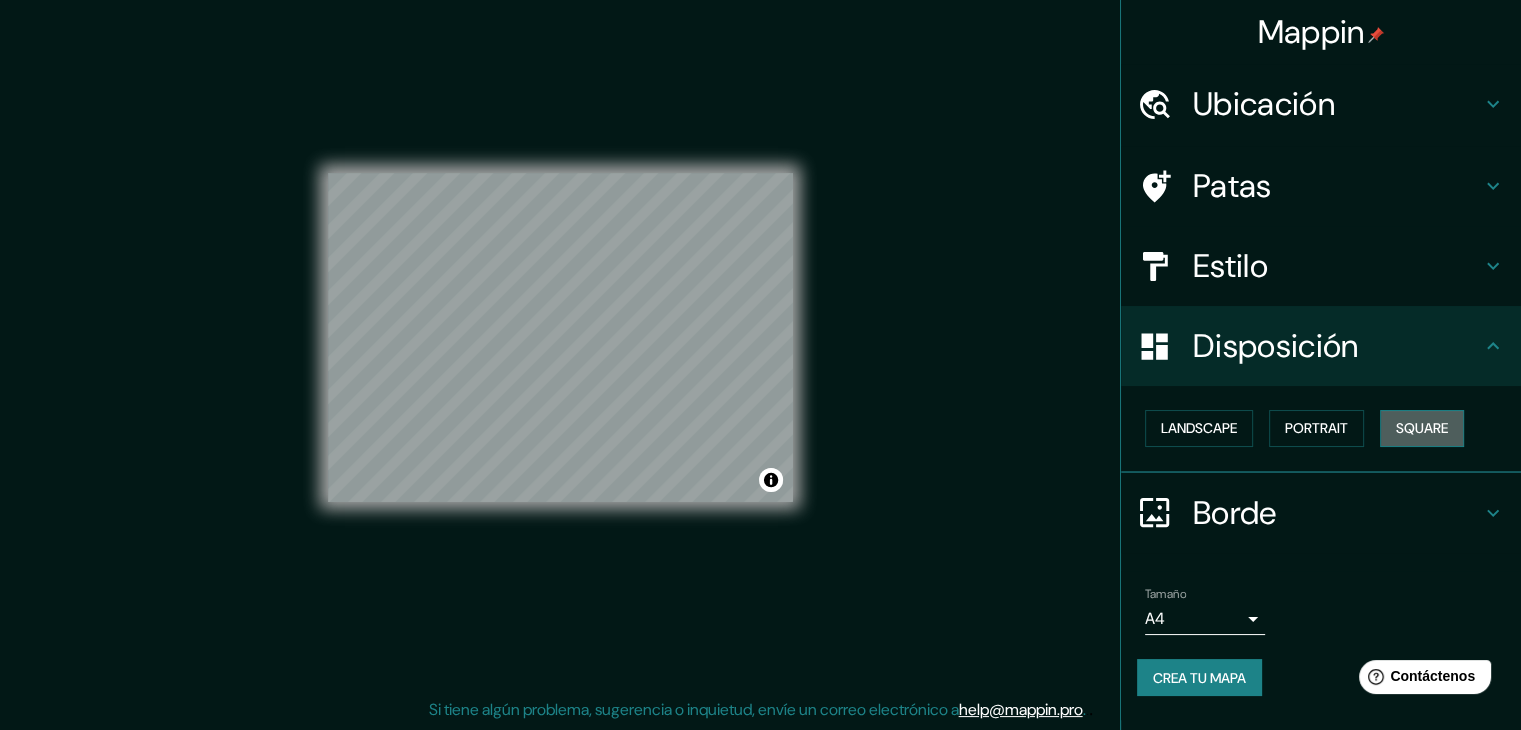 click on "Square" at bounding box center (1422, 428) 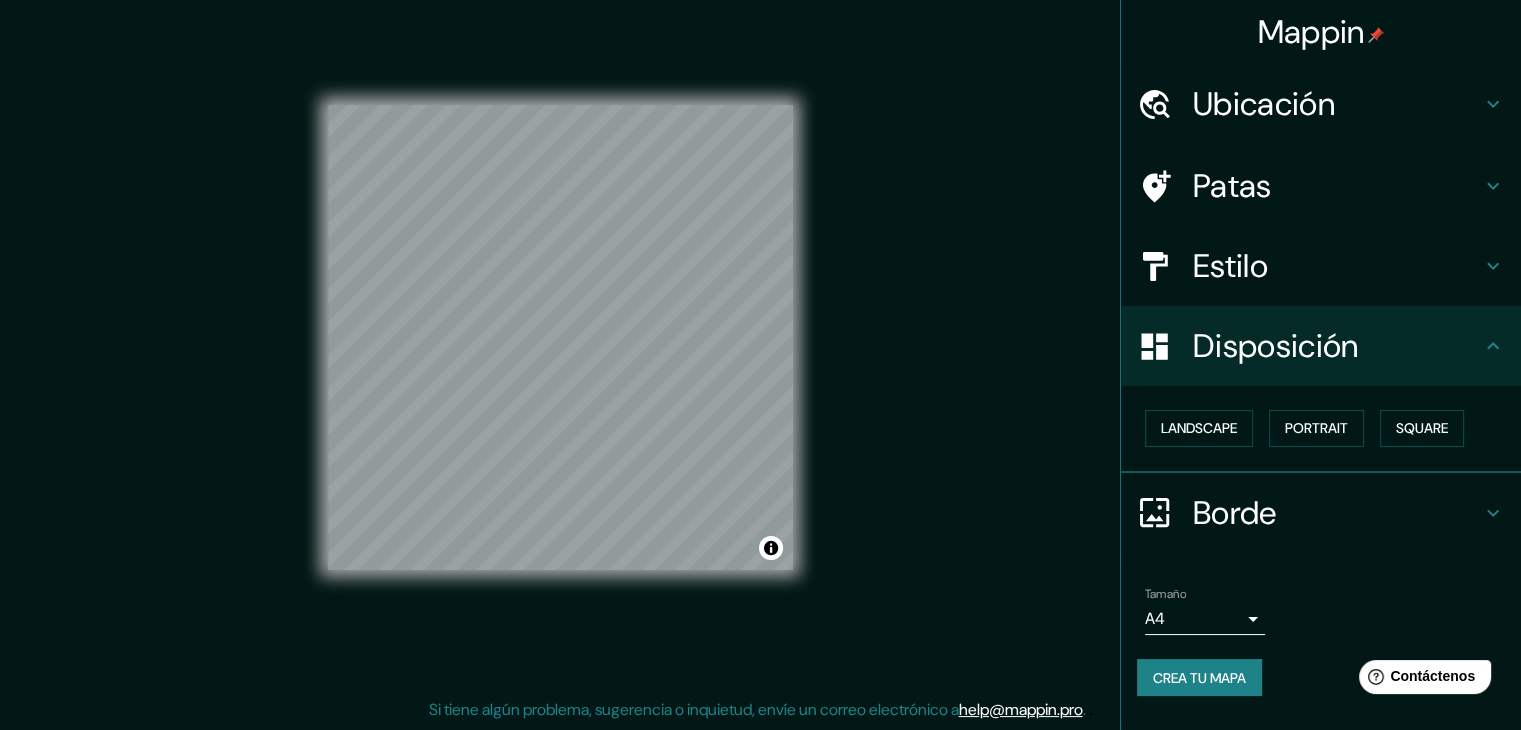 click on "Estilo" at bounding box center (1337, 266) 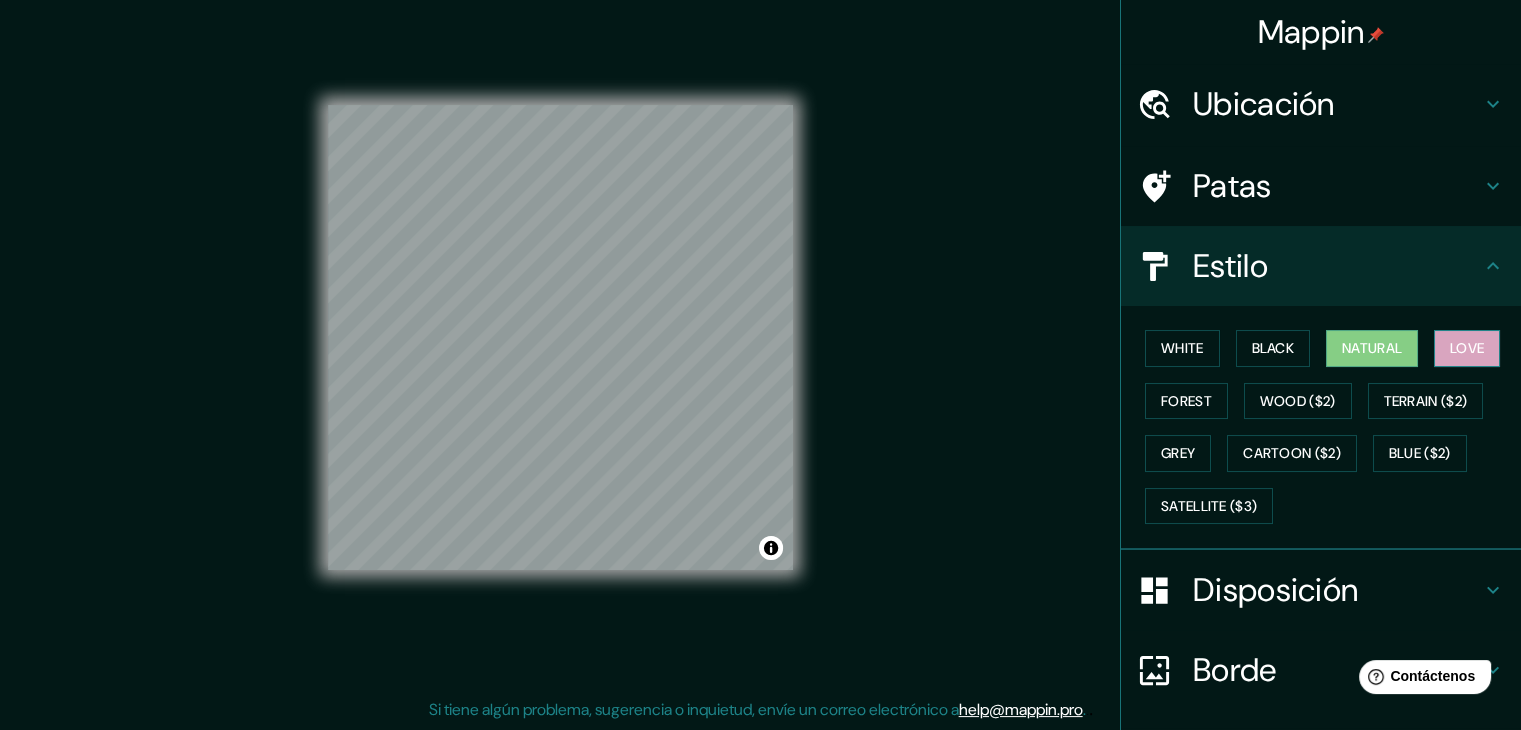 click on "Love" at bounding box center [1467, 348] 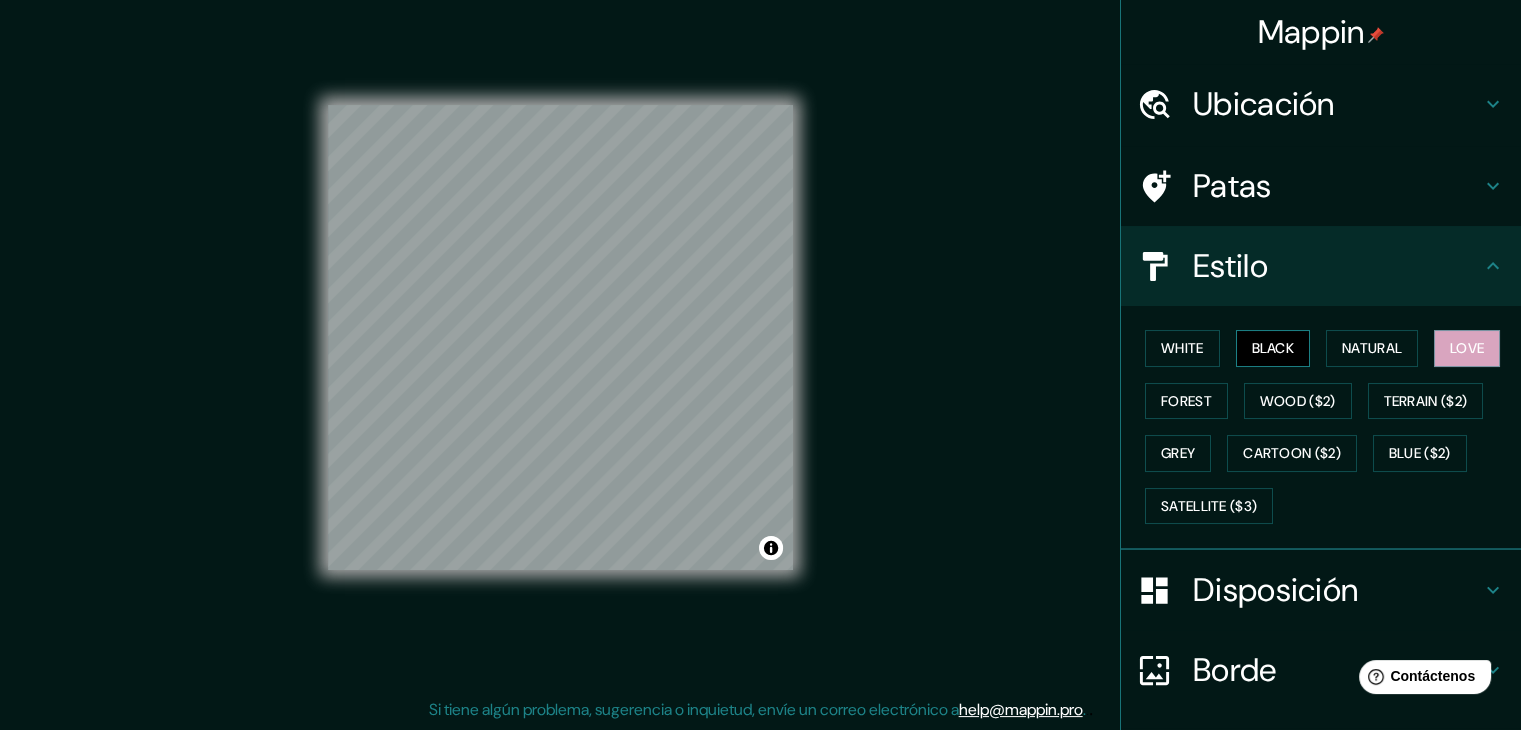 click on "Black" at bounding box center [1273, 348] 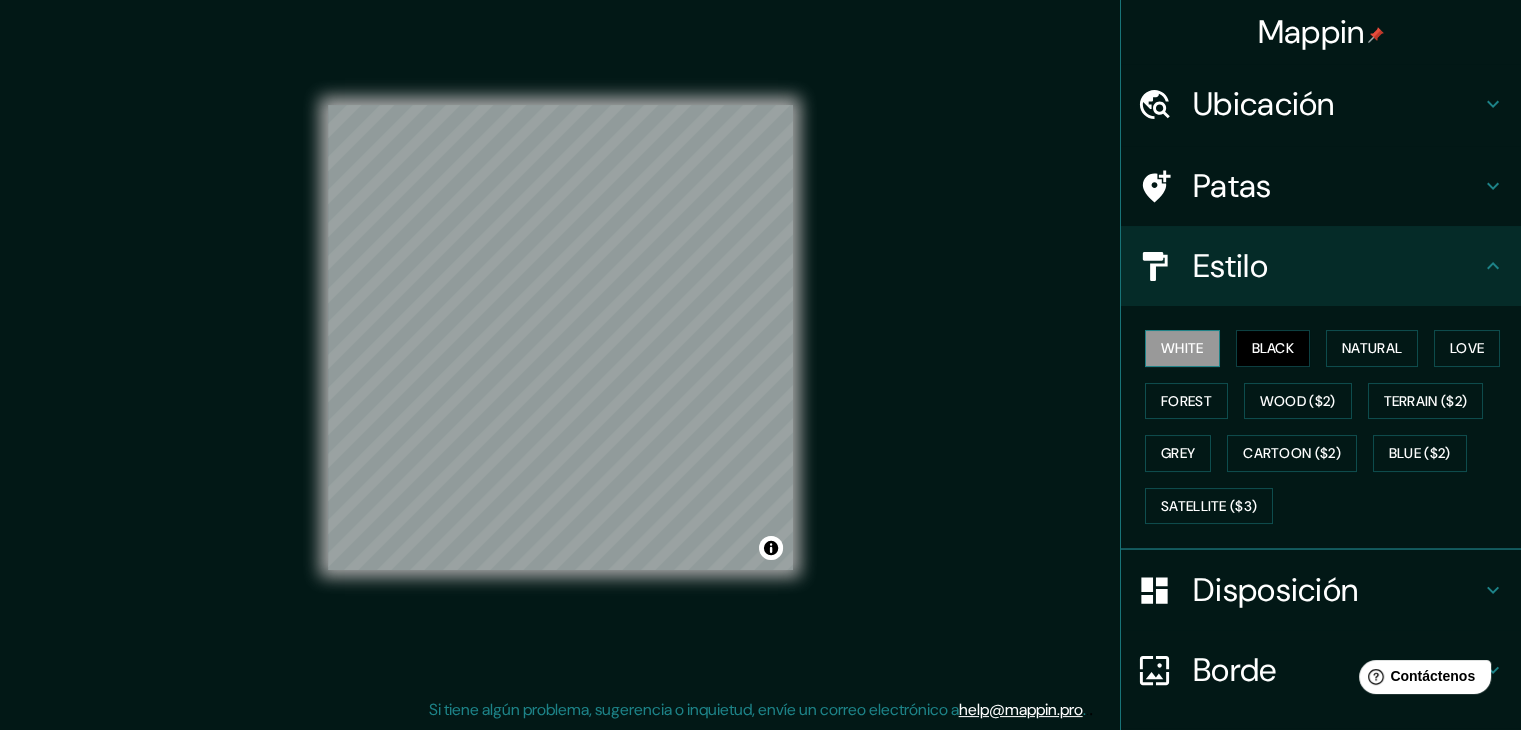 click on "White" at bounding box center [1182, 348] 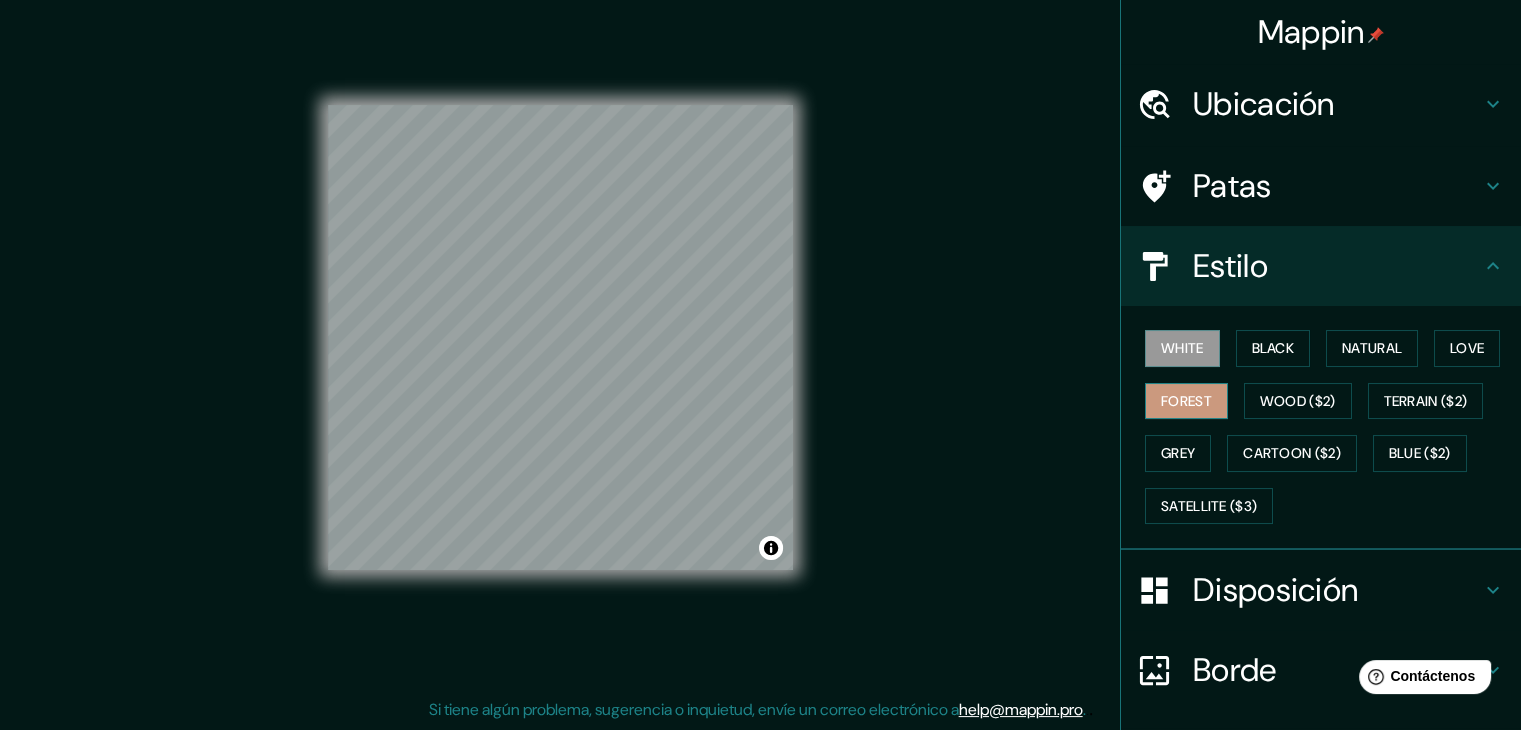 click on "Forest" at bounding box center [1186, 401] 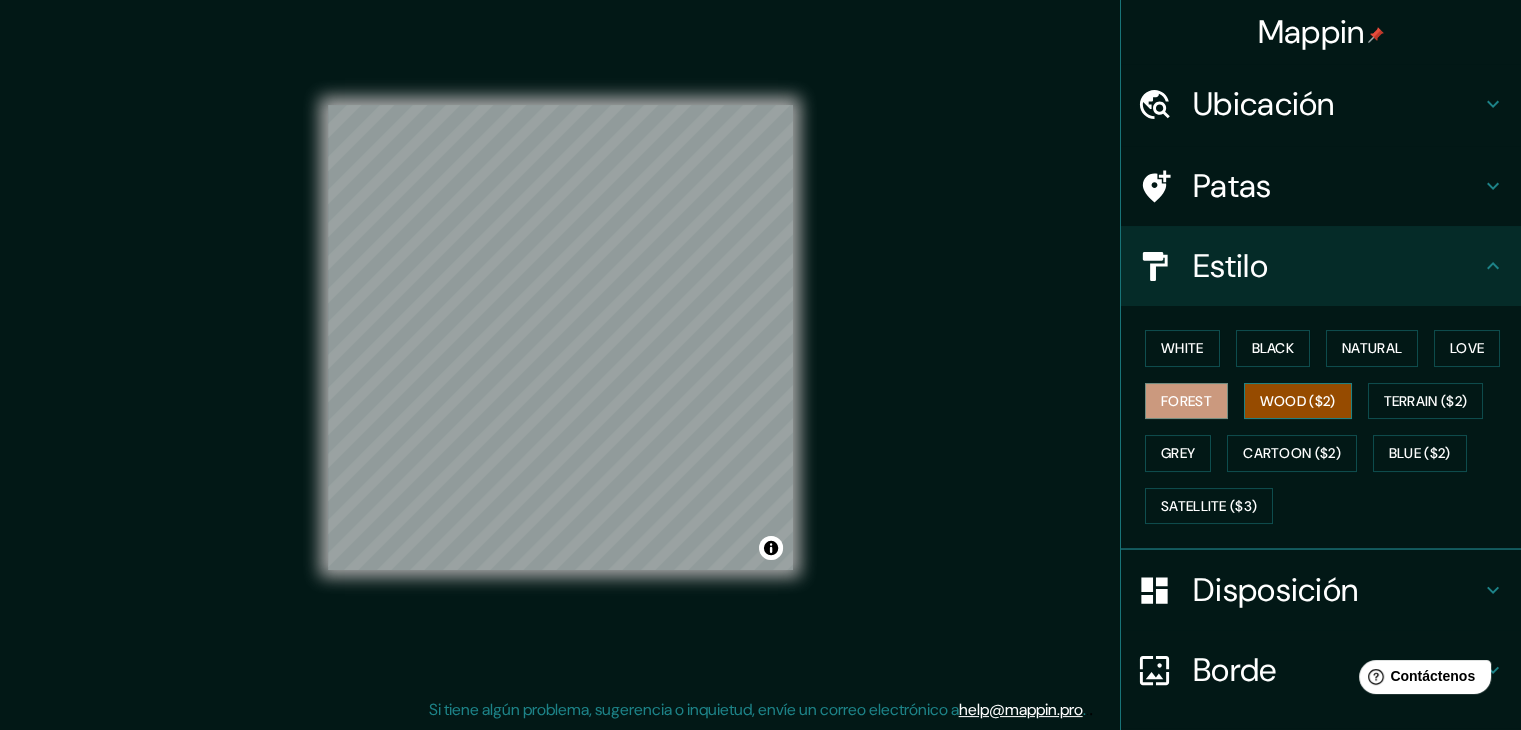 click on "Wood ($2)" at bounding box center (1298, 401) 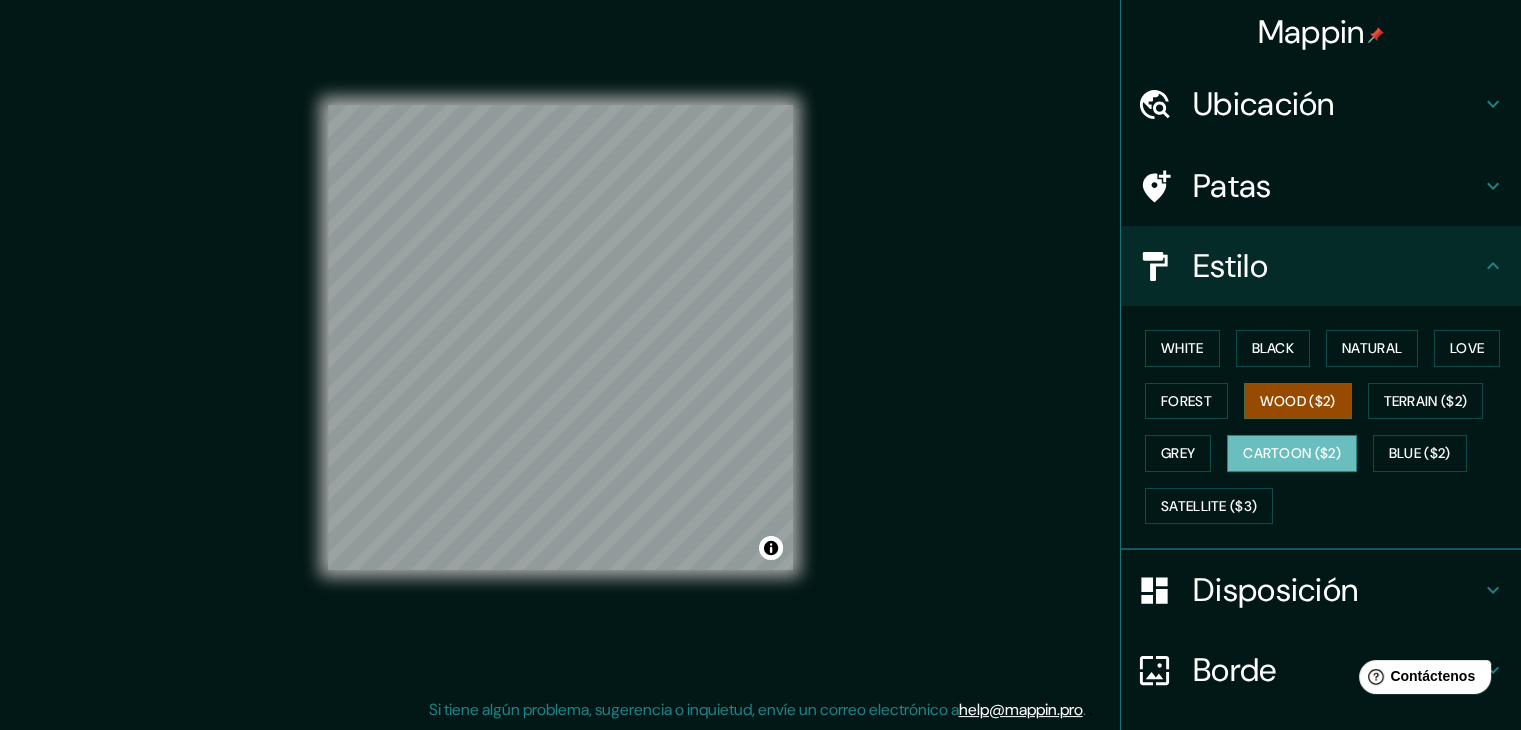 click on "Cartoon ($2)" at bounding box center [1292, 453] 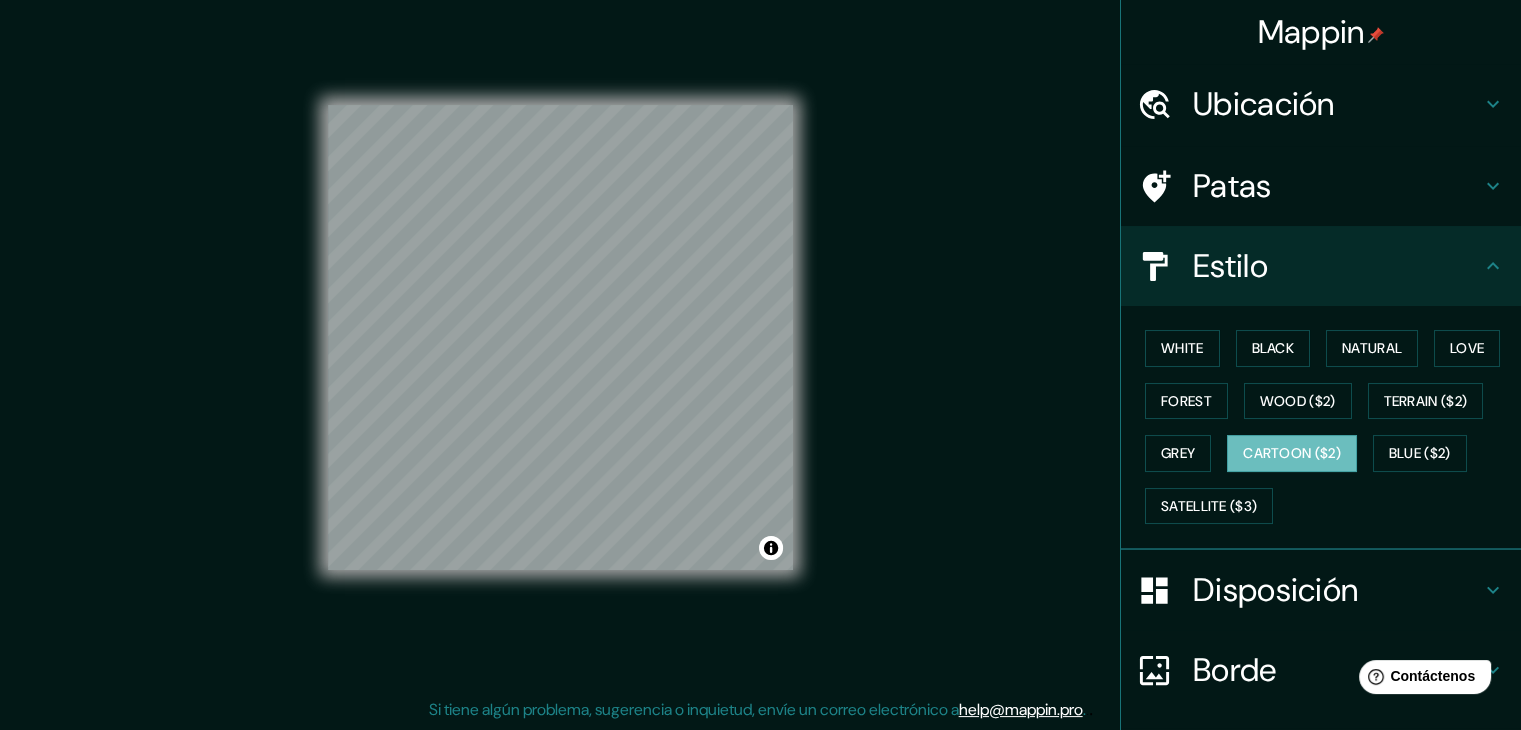 click on "White Black Natural Love Forest Wood ($2) Terrain ($2) Grey Cartoon ($2) Blue ($2) Satellite ($3)" at bounding box center [1329, 427] 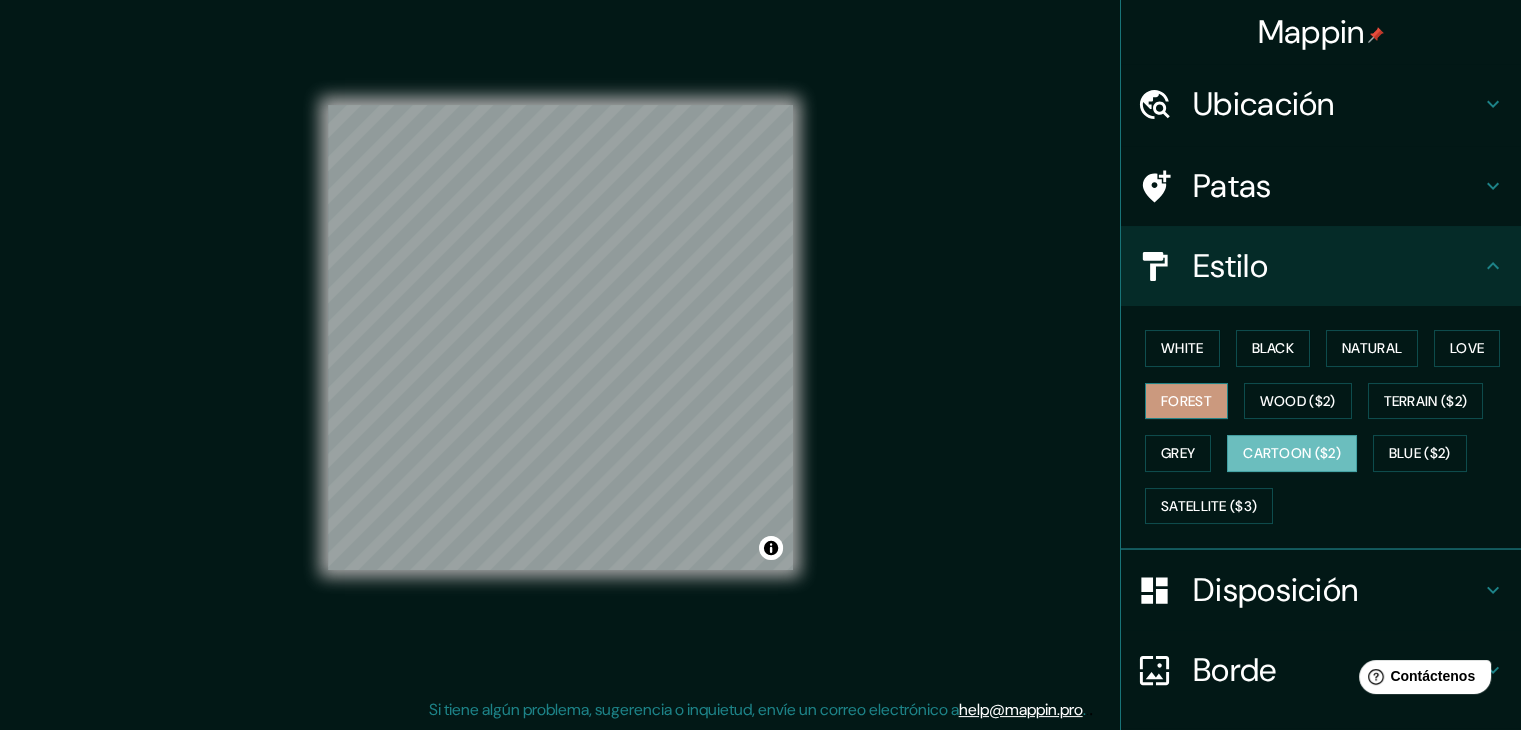 click on "Forest" at bounding box center (1186, 401) 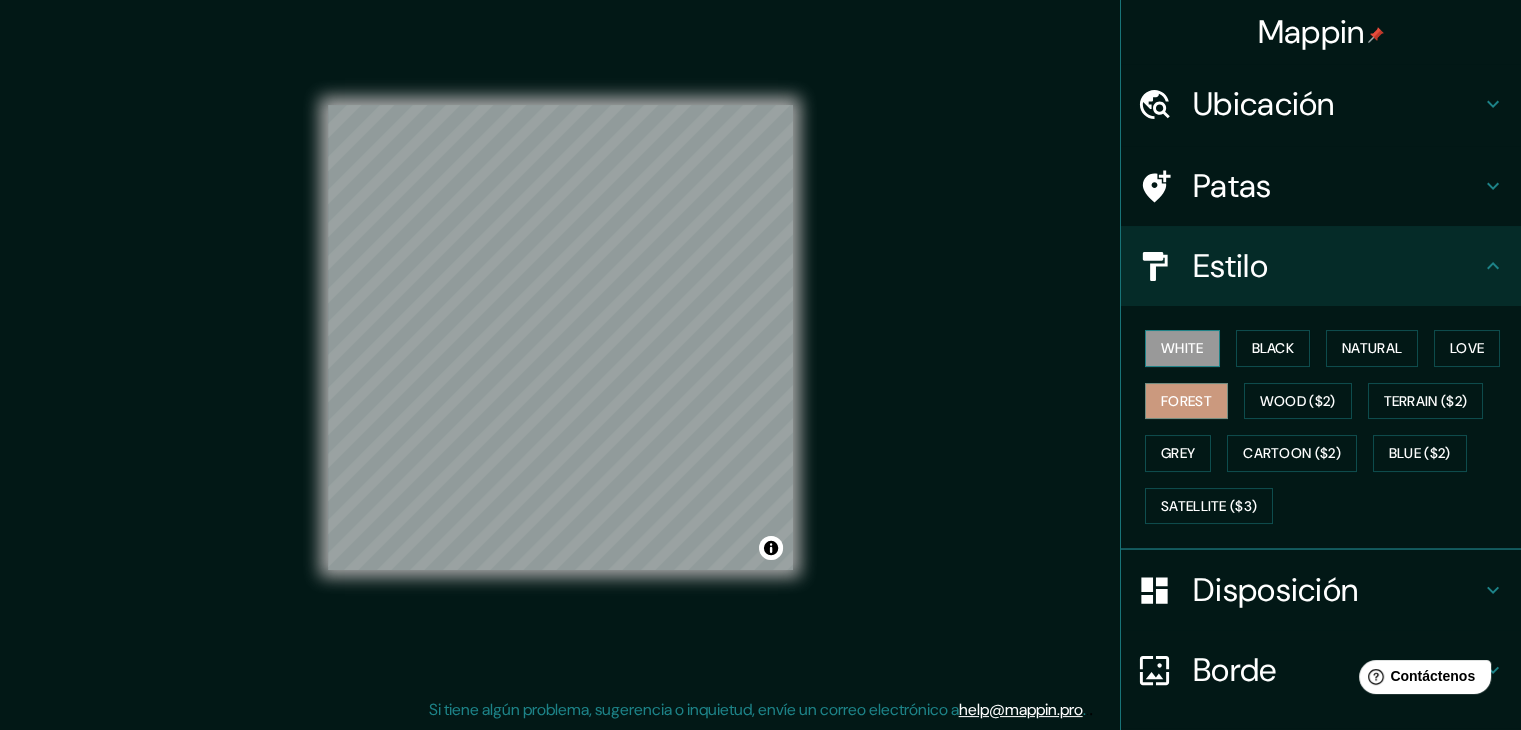 click on "White" at bounding box center [1182, 348] 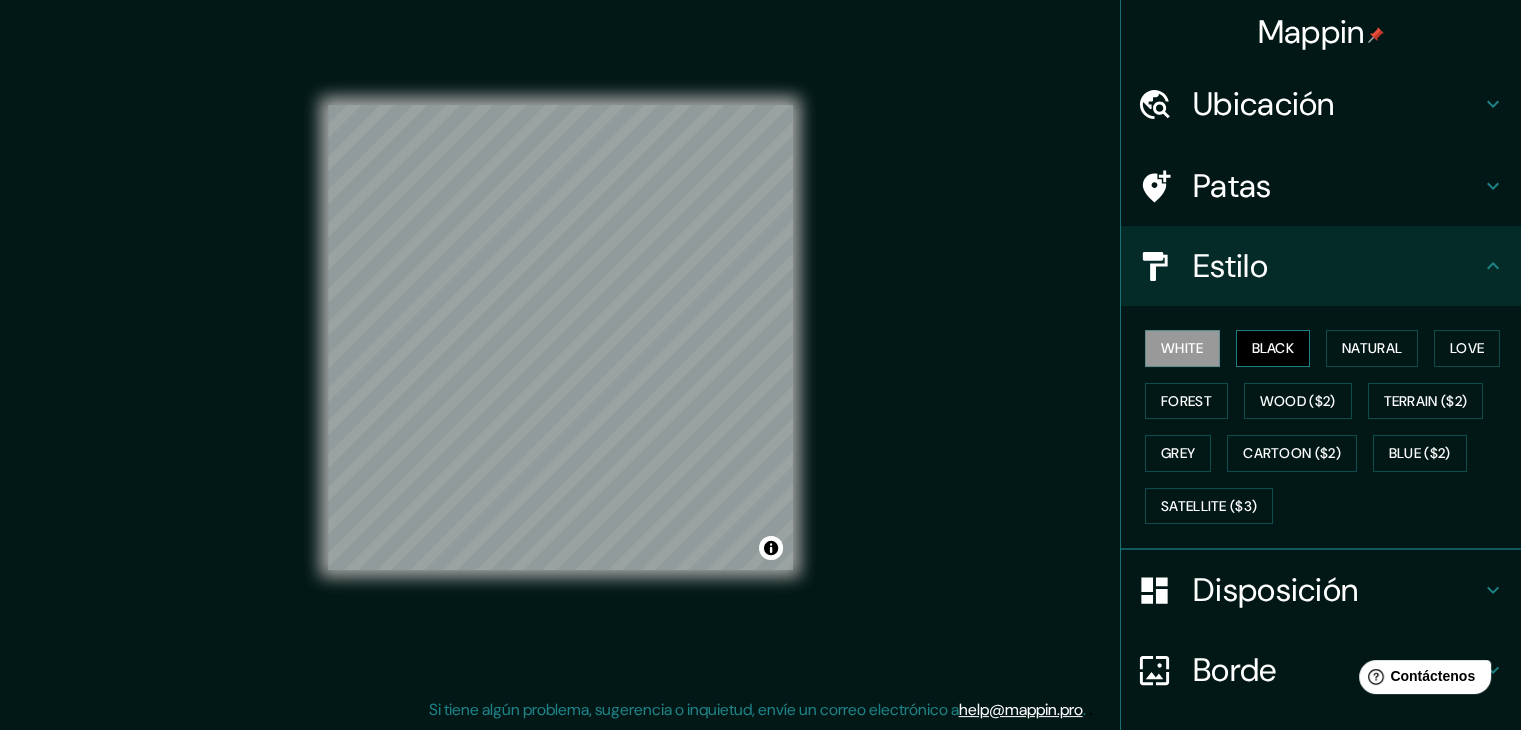 click on "Black" at bounding box center (1273, 348) 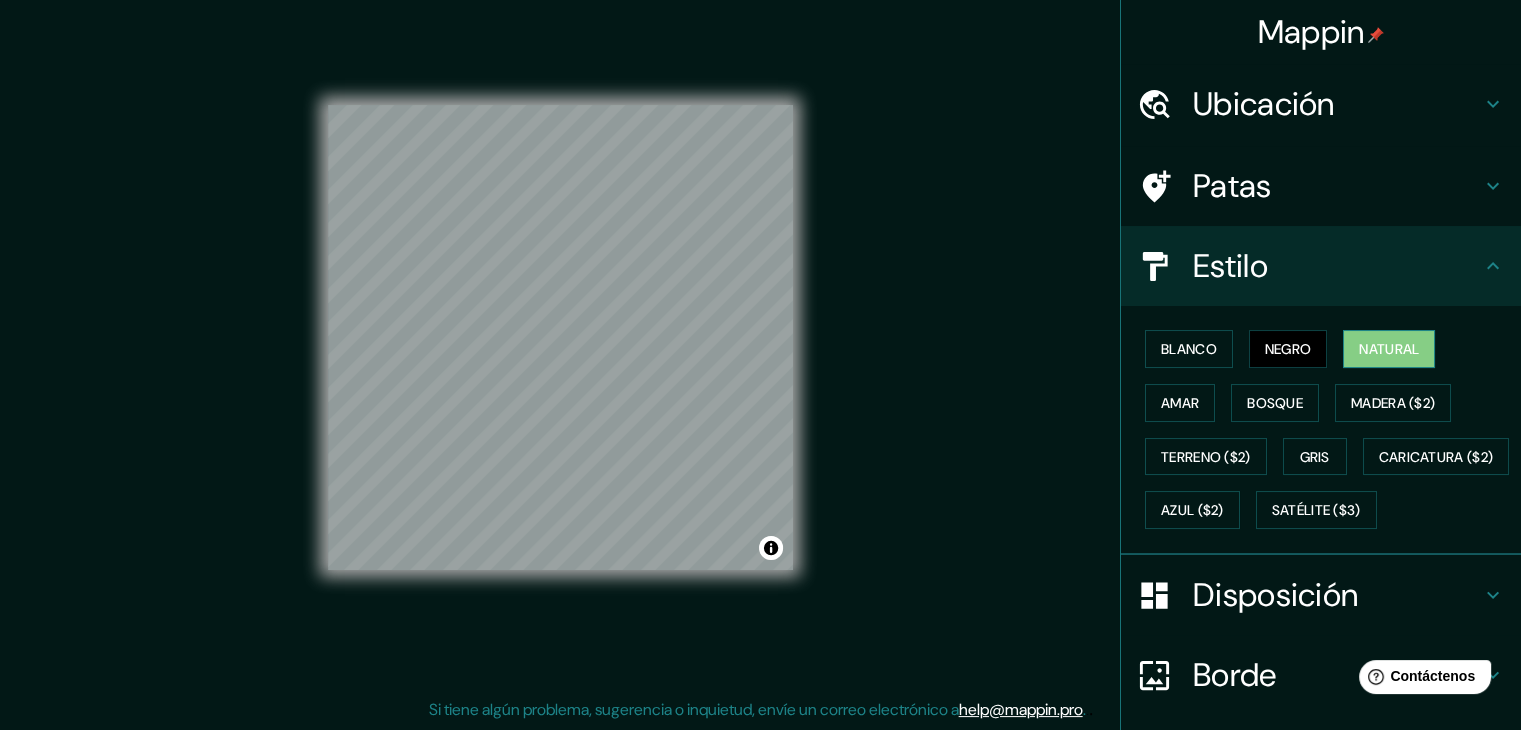 click on "Natural" at bounding box center (1389, 349) 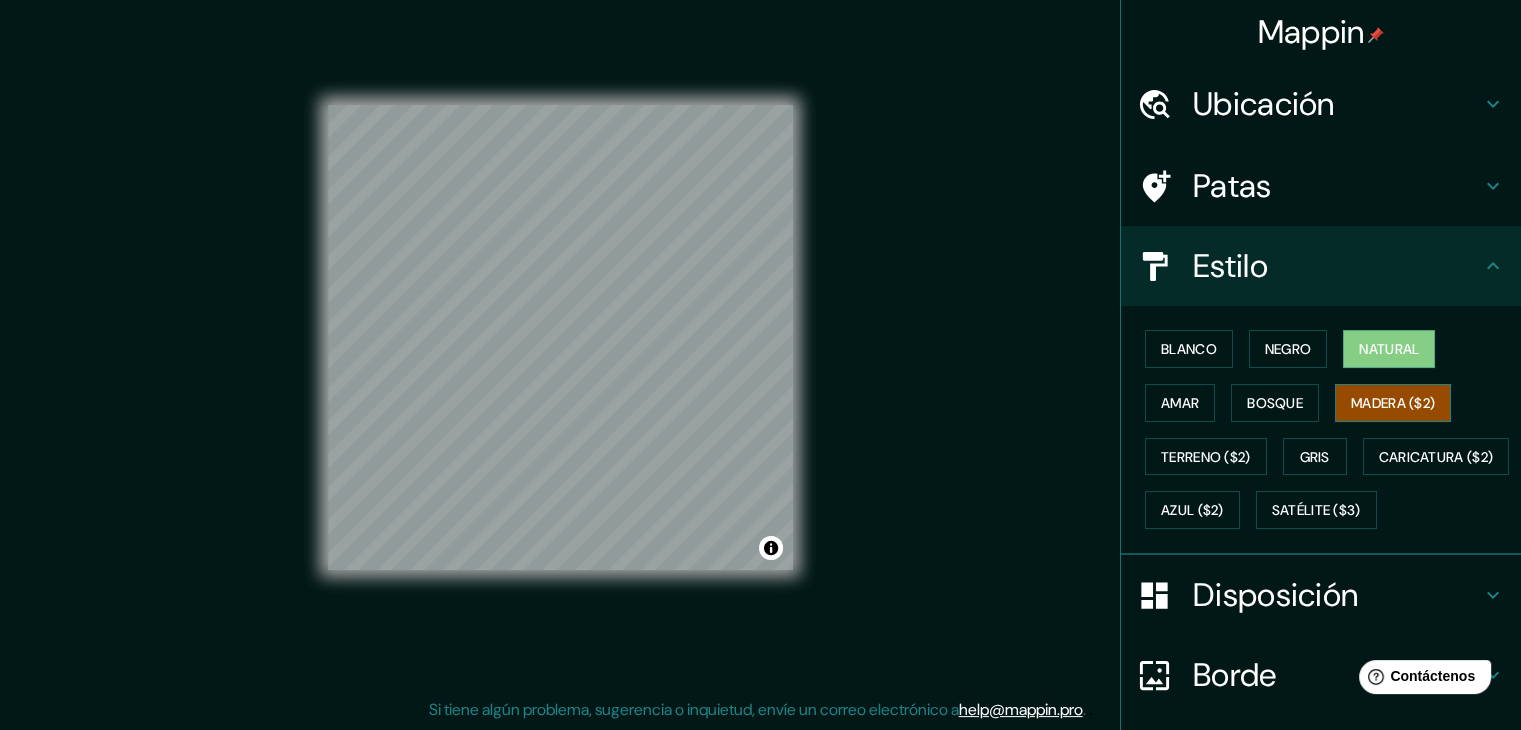 click on "Madera ($2)" at bounding box center [1393, 403] 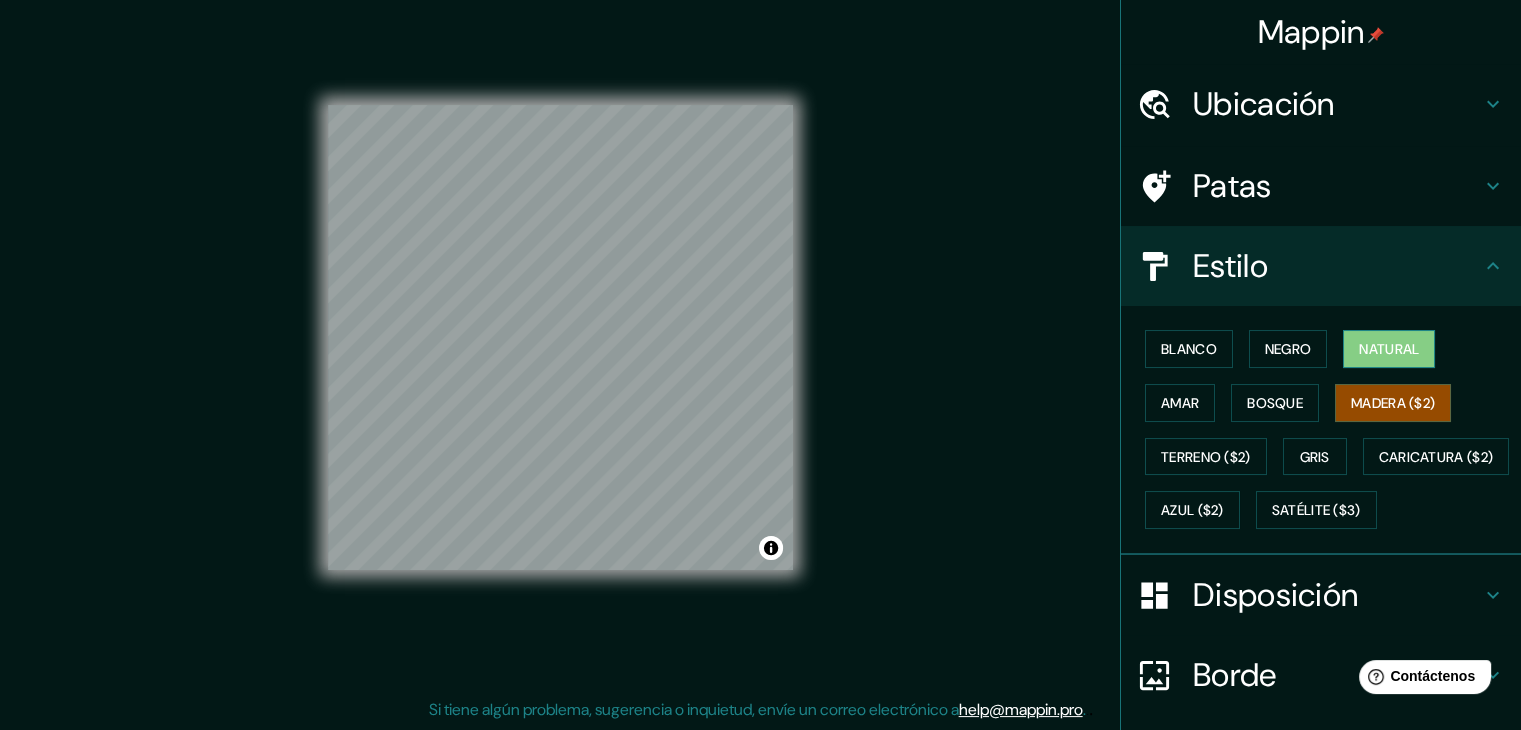 click on "Natural" at bounding box center (1389, 349) 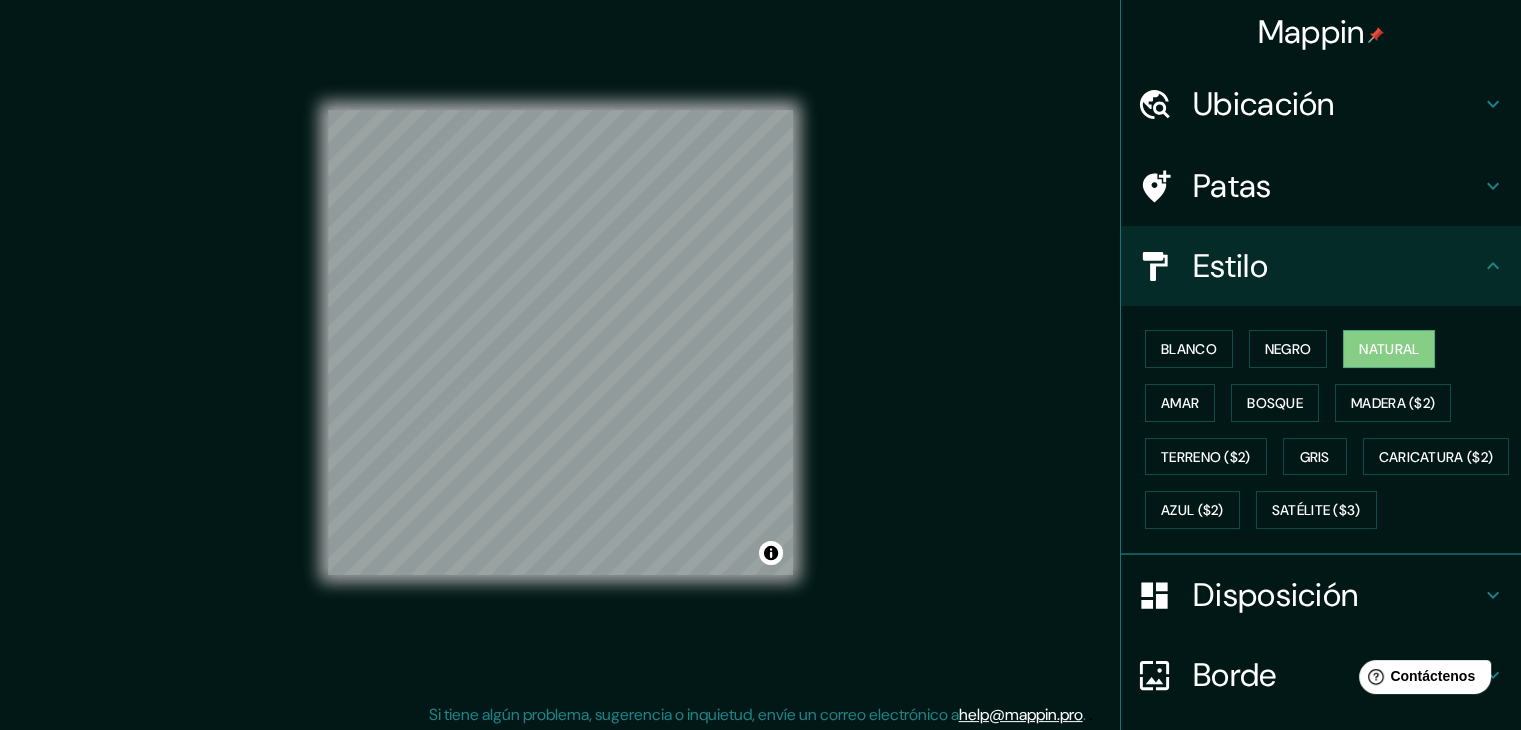 scroll, scrollTop: 1, scrollLeft: 0, axis: vertical 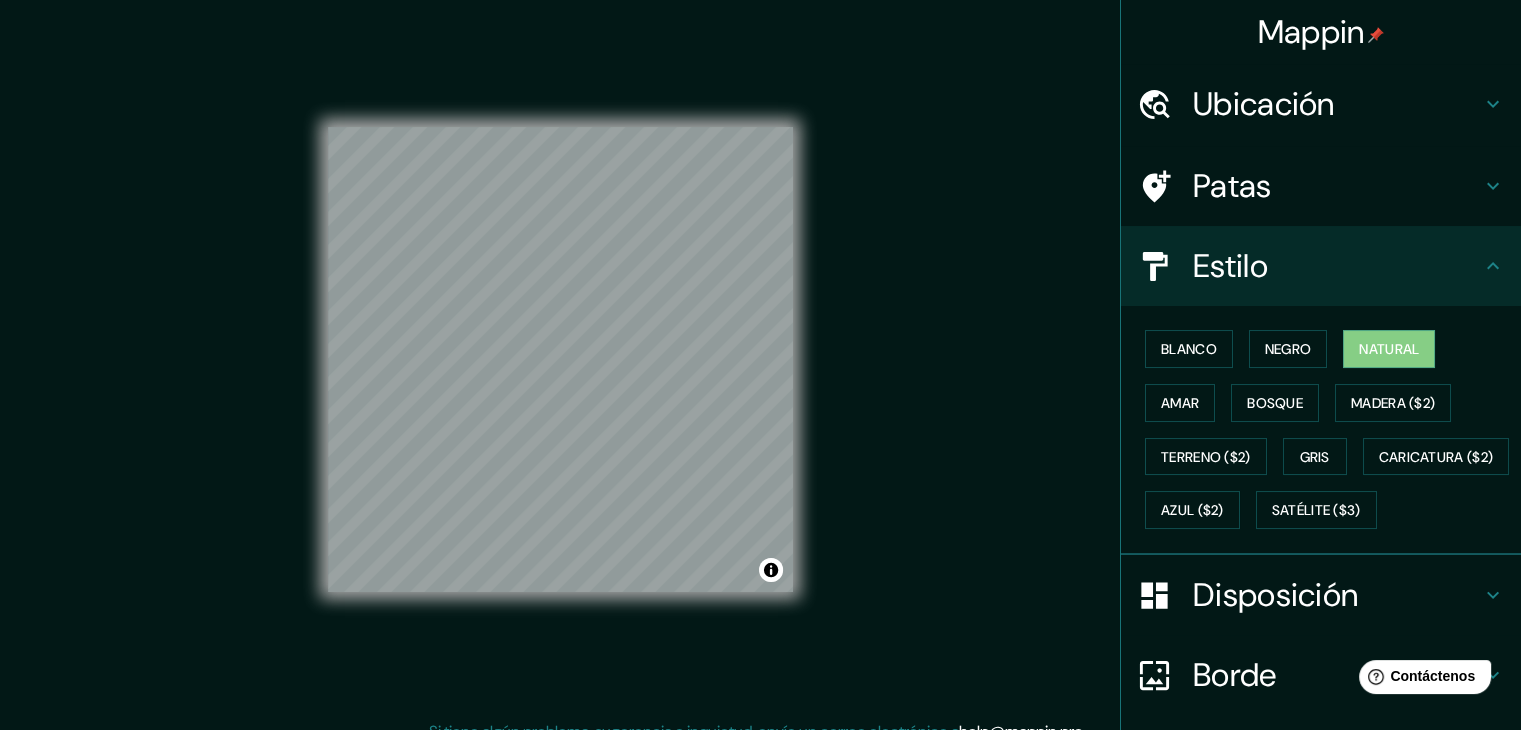 click on "Ubicación" at bounding box center (1337, 104) 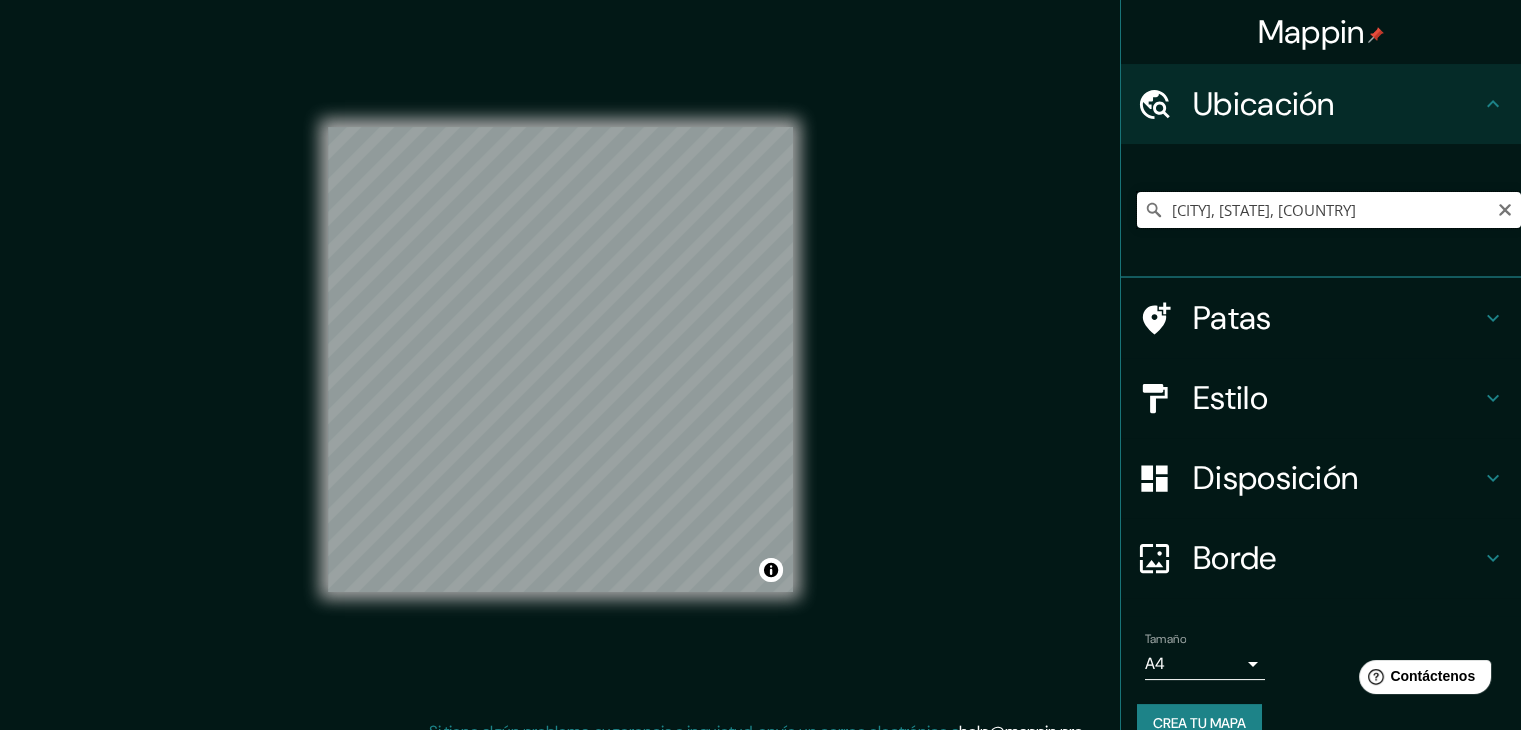 click on "[CITY], [STATE], [COUNTRY]" at bounding box center (1329, 210) 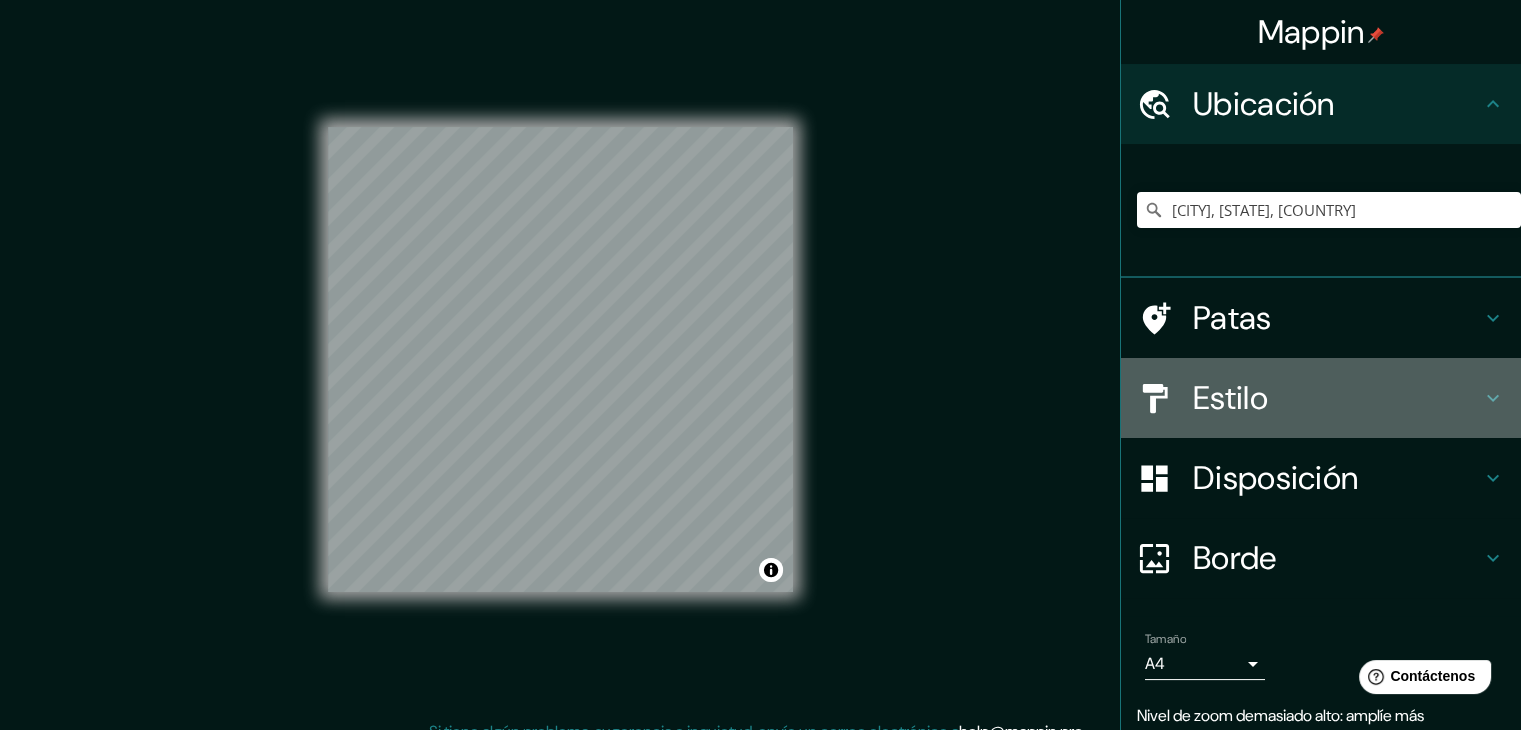 click on "Estilo" at bounding box center [1337, 398] 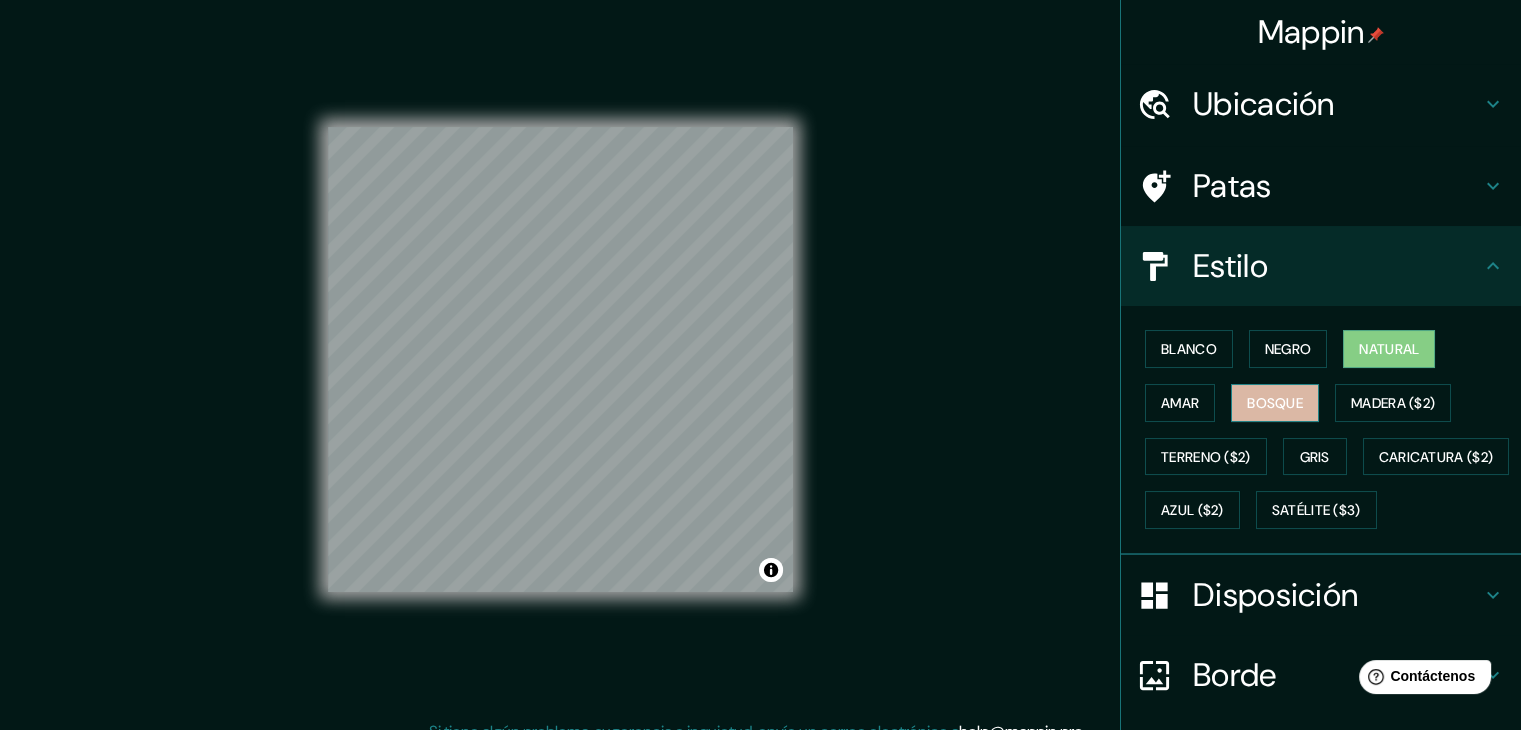 click on "Bosque" at bounding box center (1275, 403) 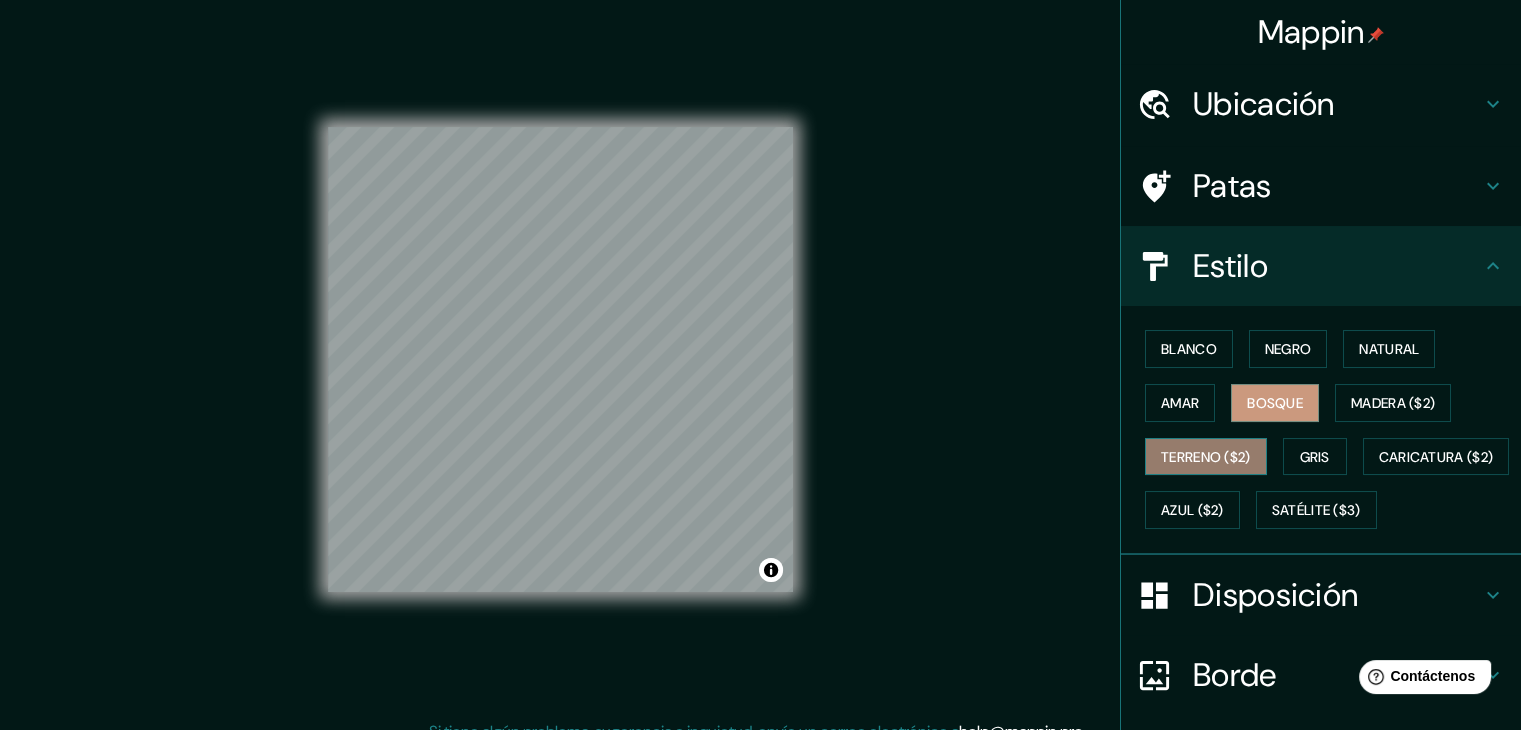 click on "Terreno ($2)" at bounding box center (1206, 457) 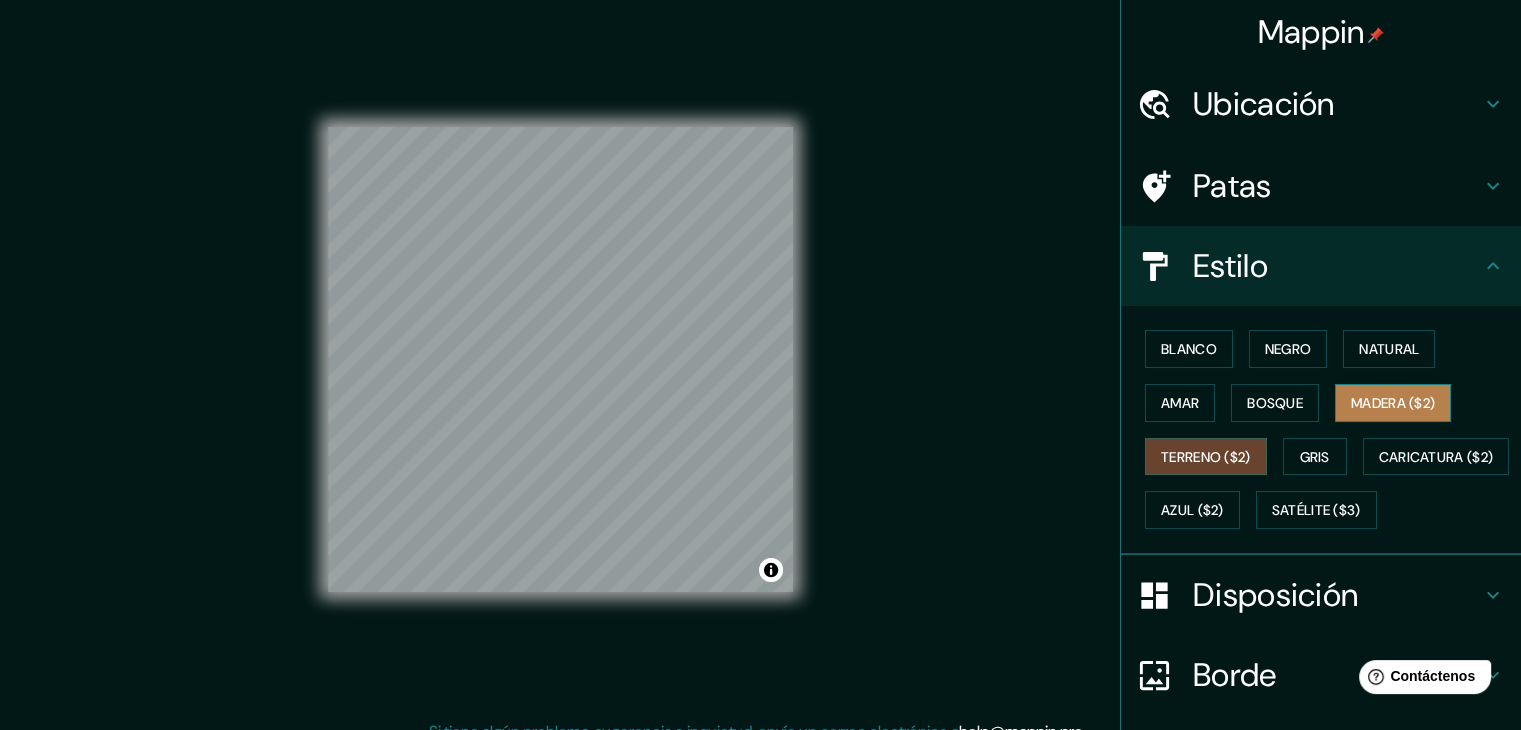click on "Madera ($2)" at bounding box center (1393, 403) 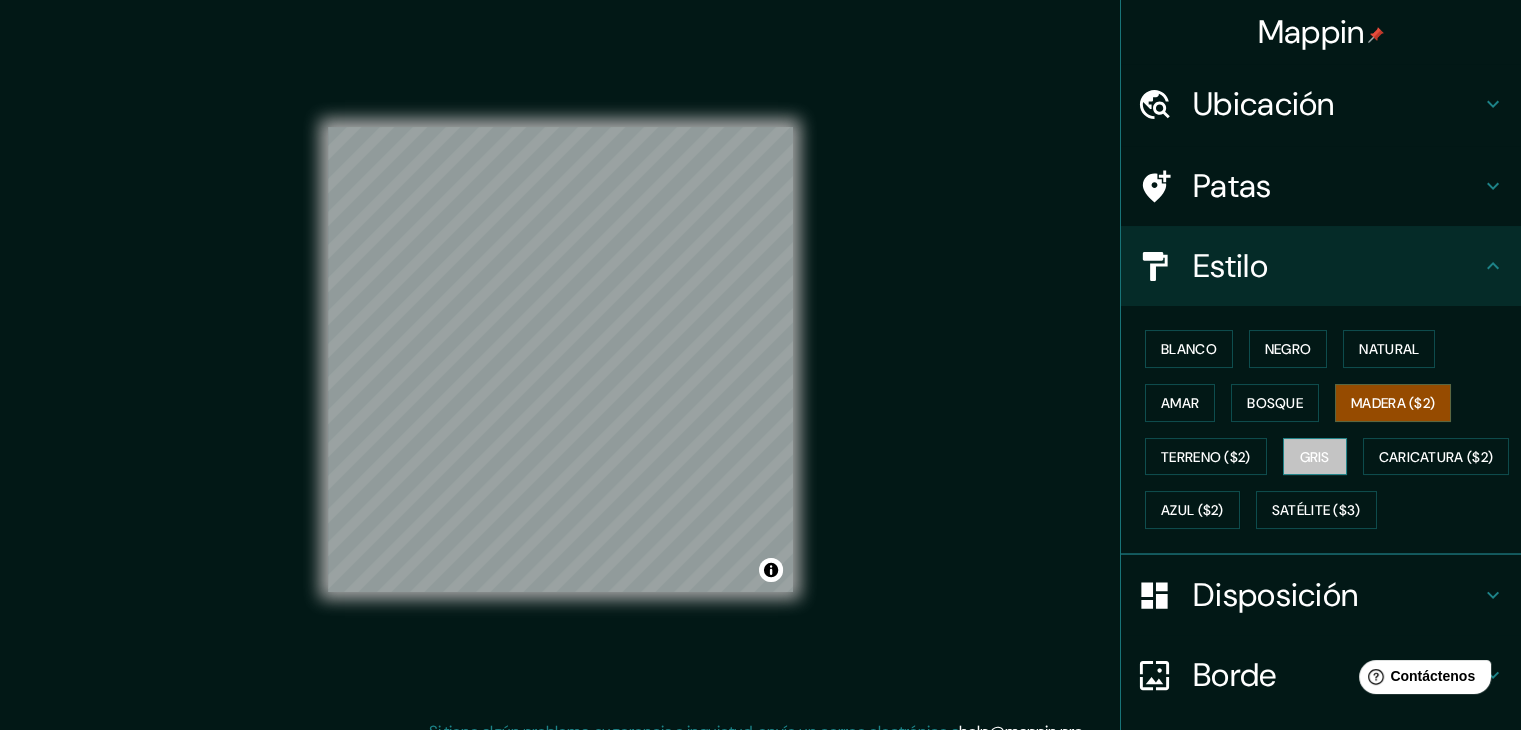 drag, startPoint x: 1299, startPoint y: 445, endPoint x: 1291, endPoint y: 461, distance: 17.888544 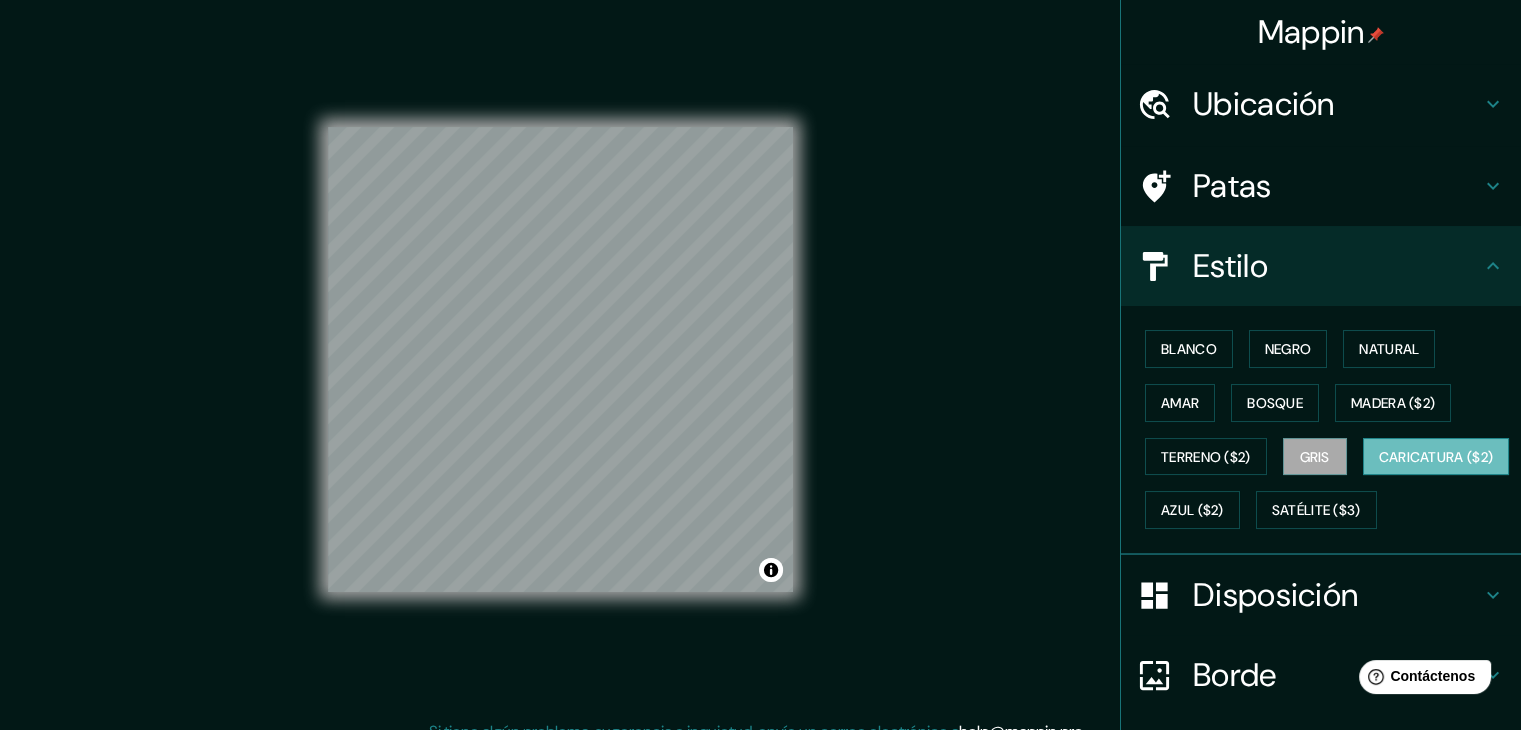 click on "Caricatura ($2)" at bounding box center (1436, 457) 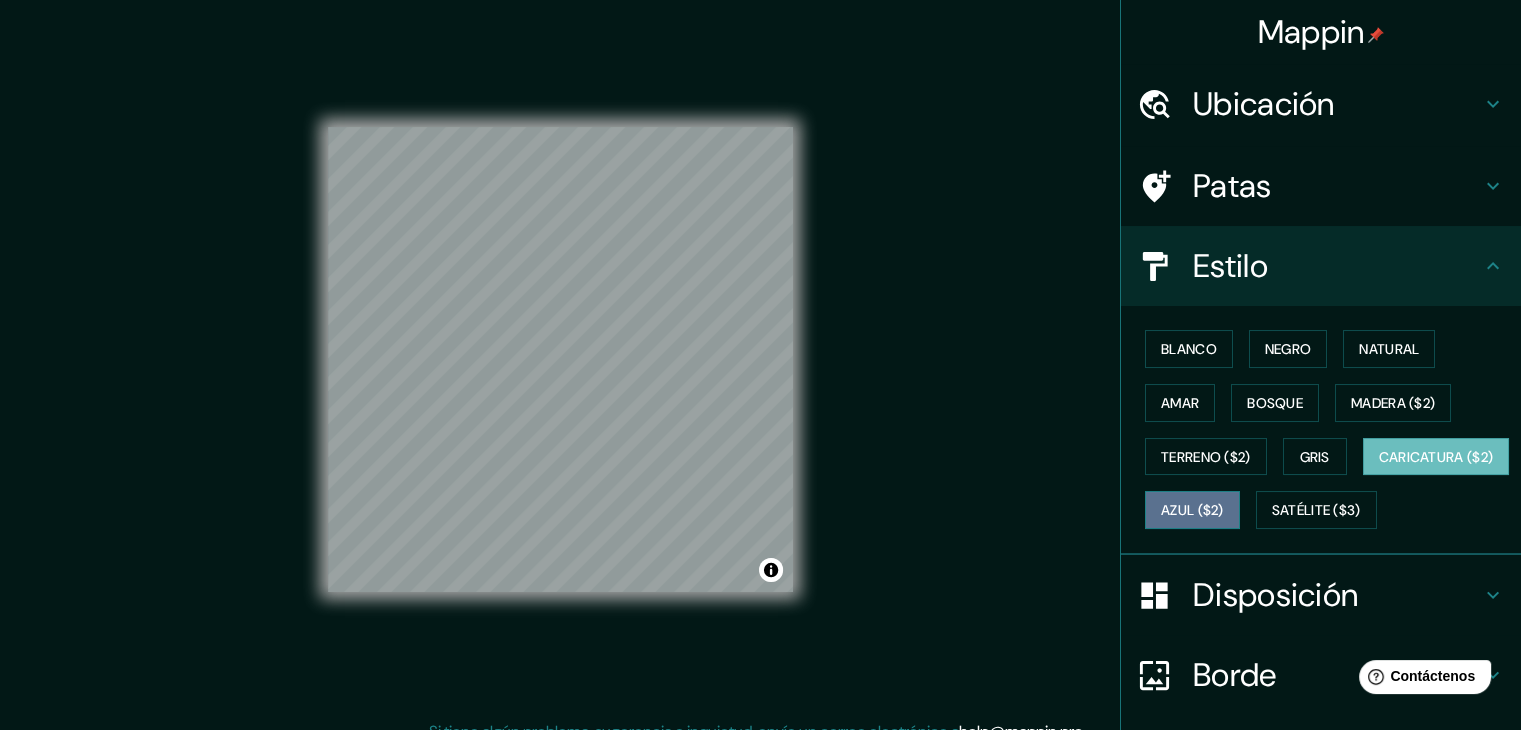 click on "Azul ($2)" at bounding box center (1192, 511) 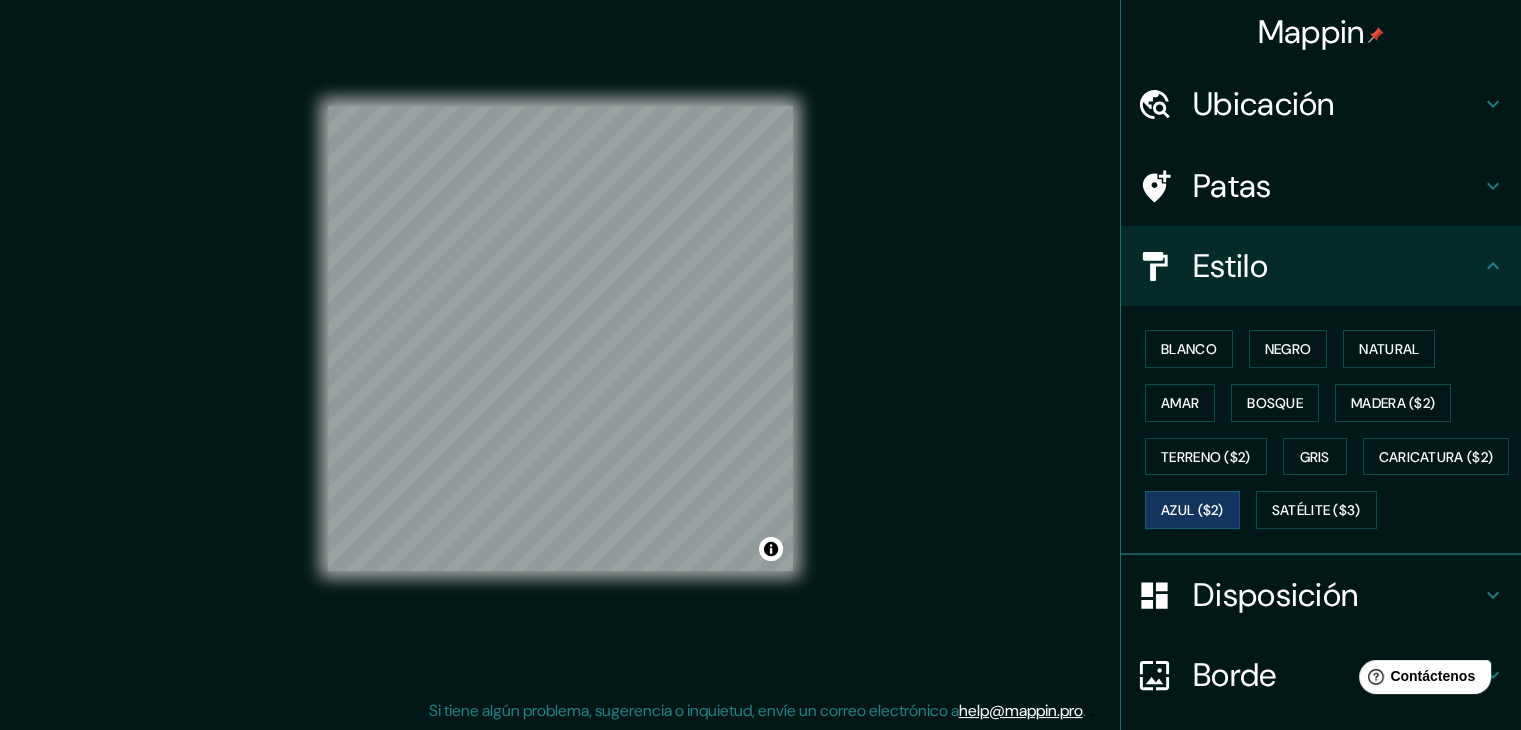 scroll, scrollTop: 23, scrollLeft: 0, axis: vertical 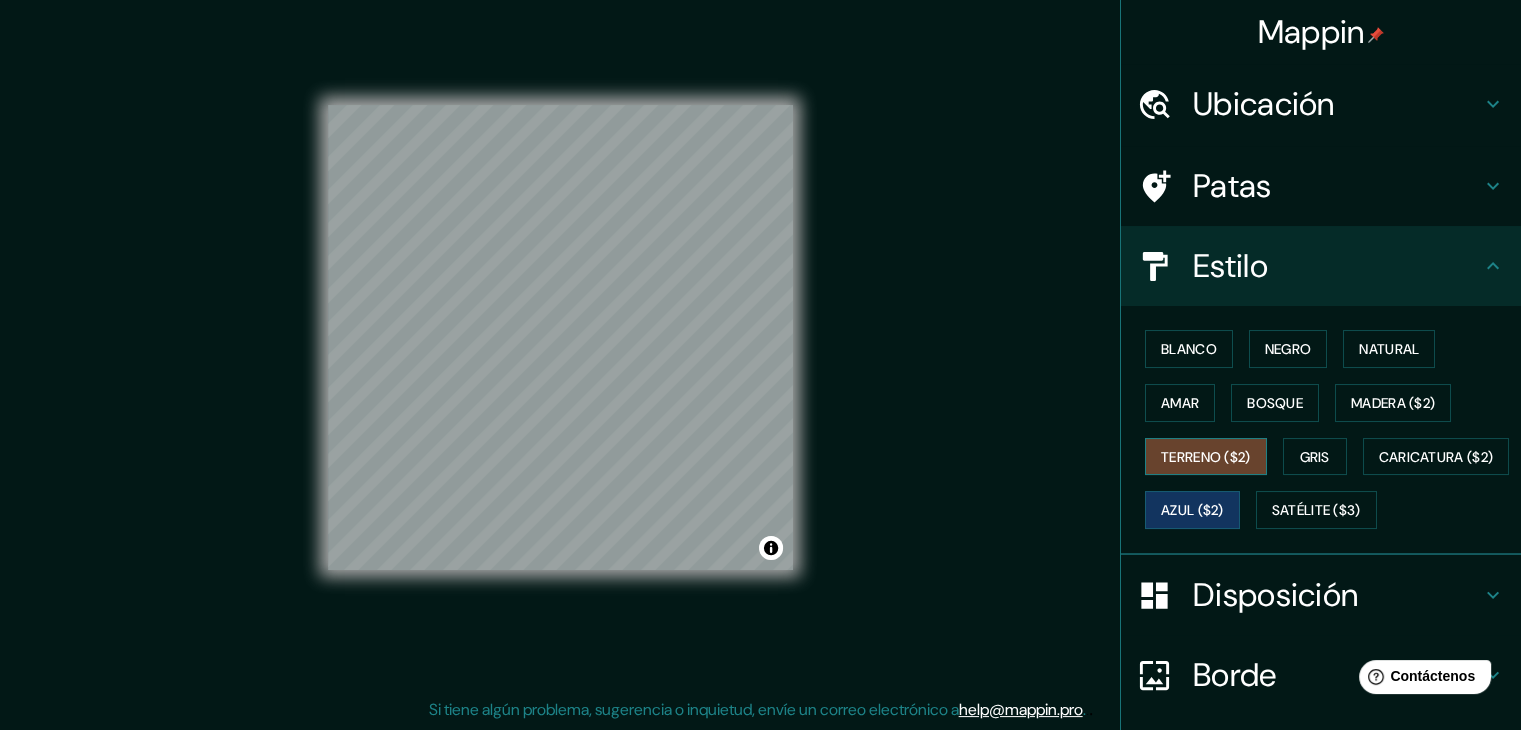 click on "Terreno ($2)" at bounding box center [1206, 457] 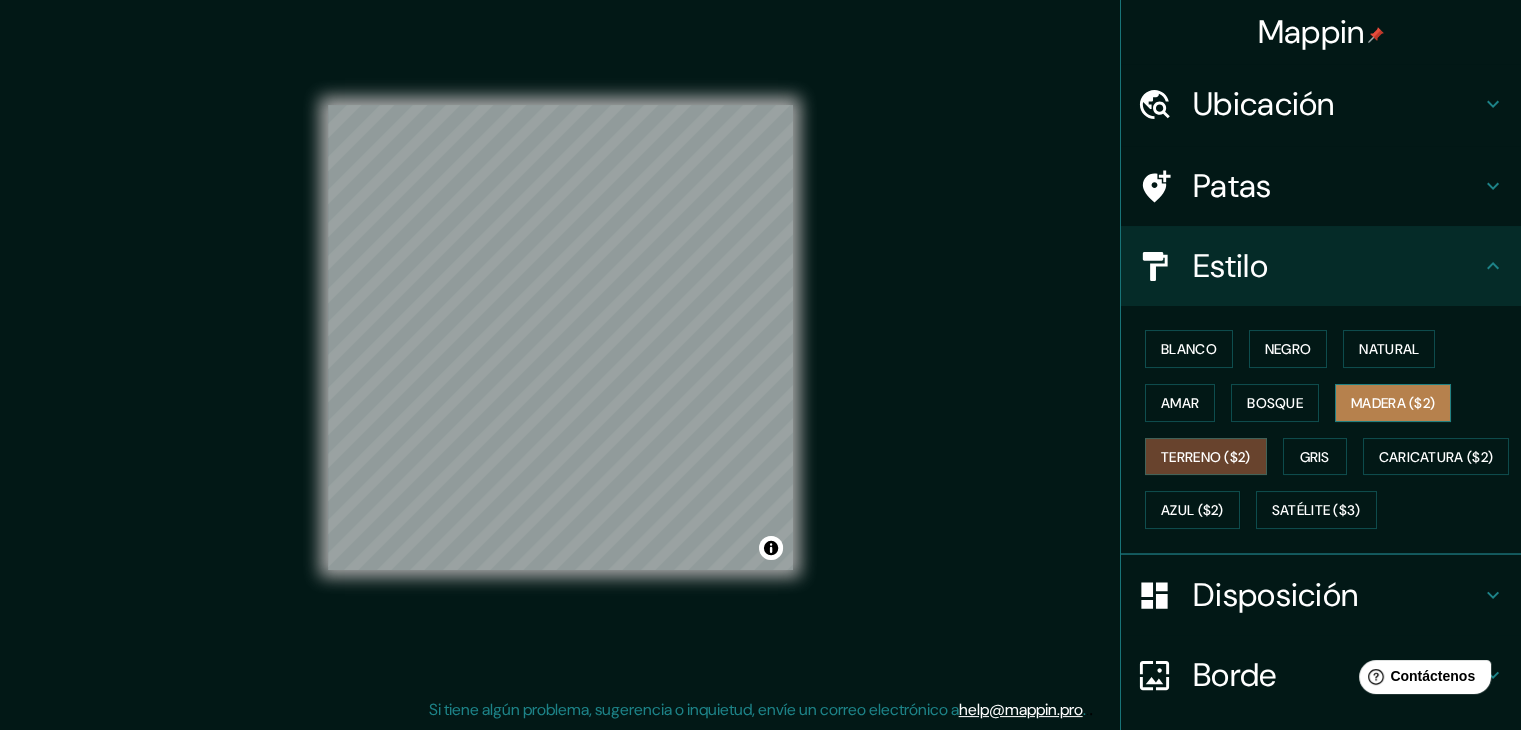 click on "Madera ($2)" at bounding box center [1393, 403] 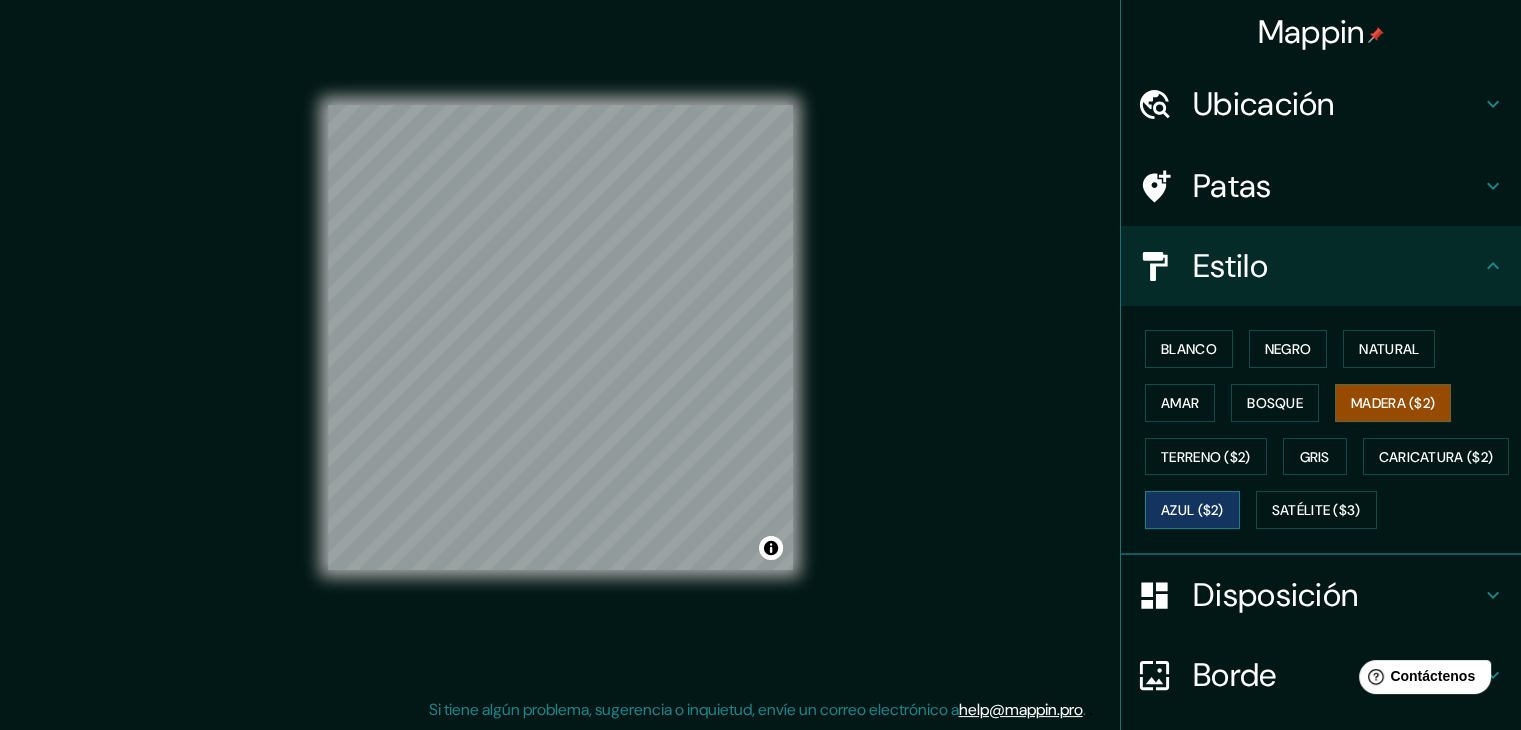 click on "Azul ($2)" at bounding box center (1192, 511) 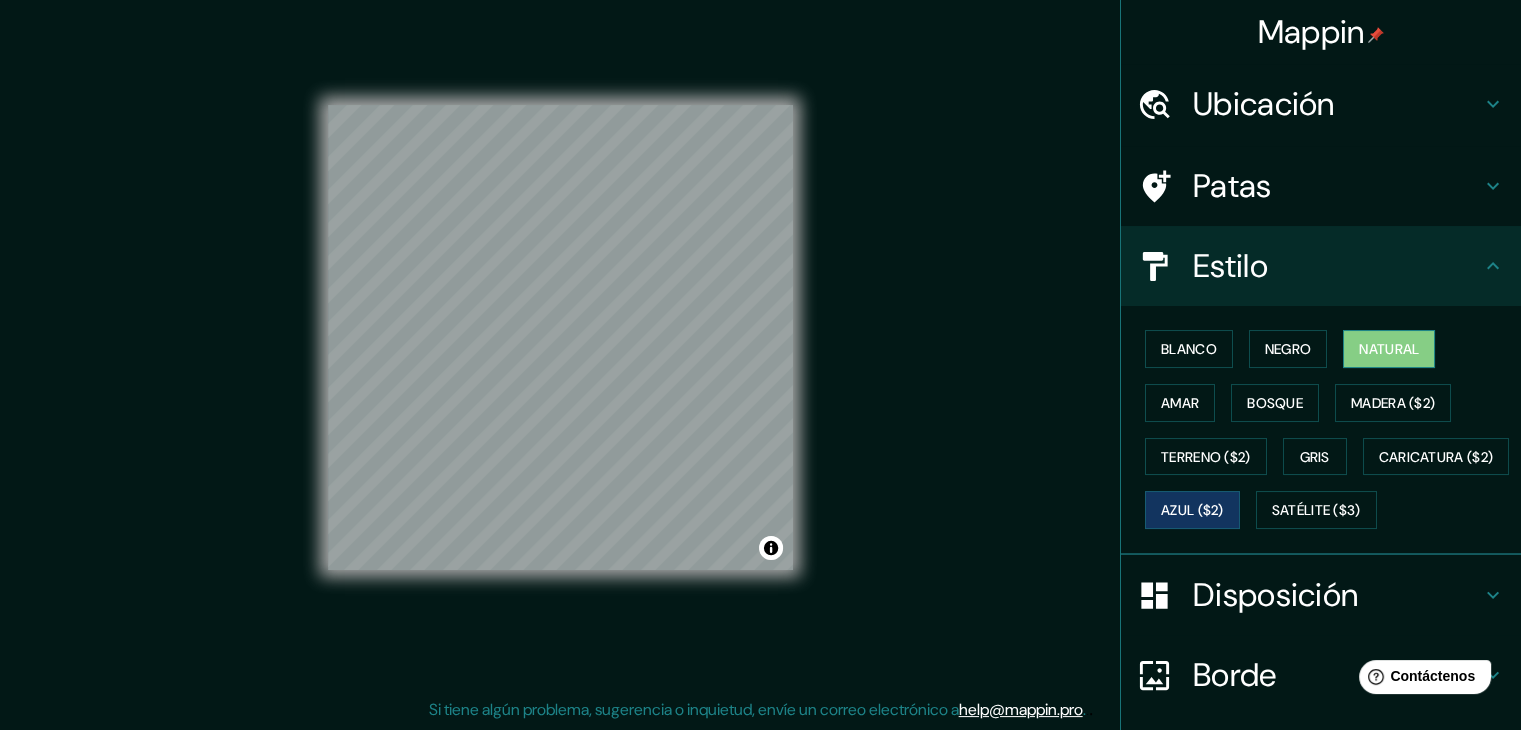 click on "Natural" at bounding box center [1389, 349] 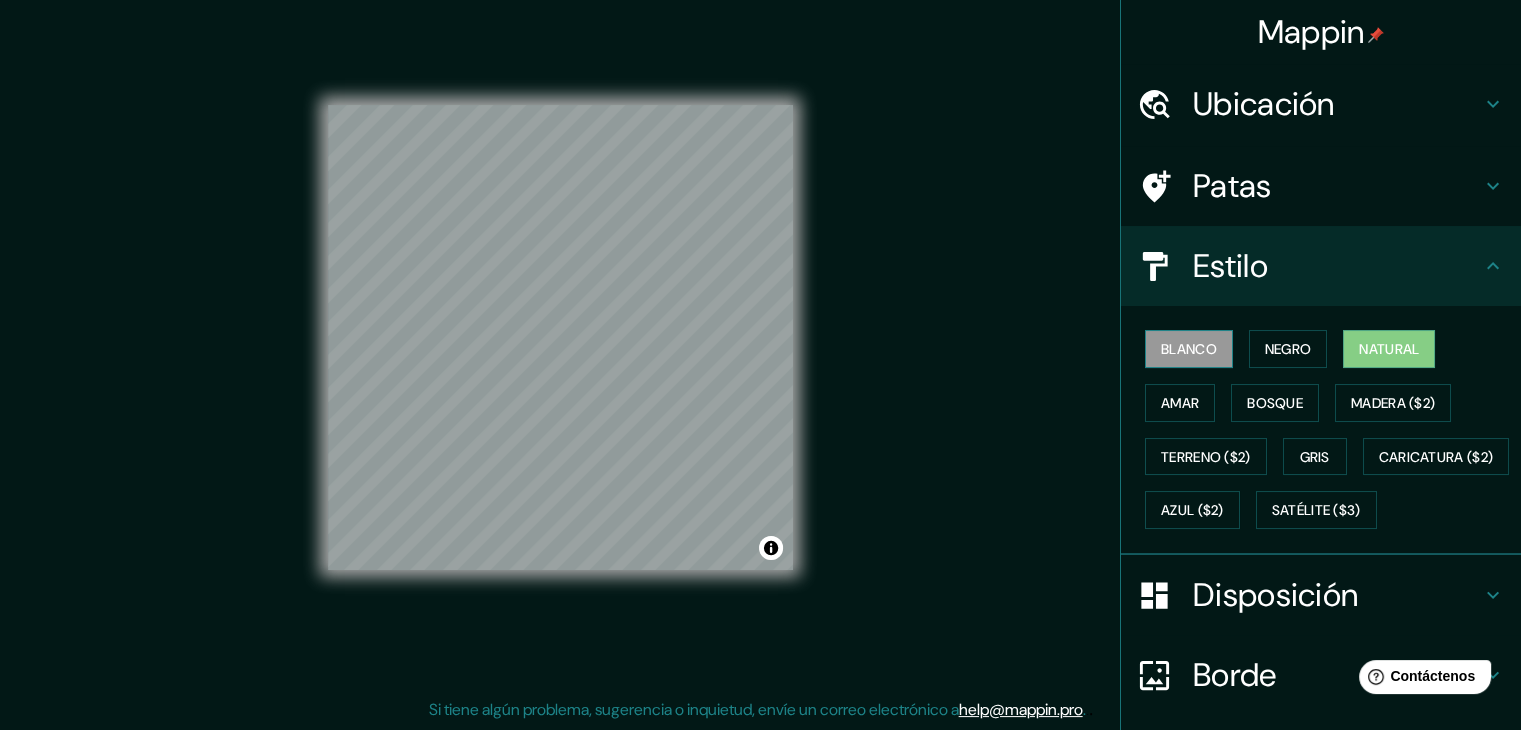 click on "Blanco" at bounding box center (1189, 349) 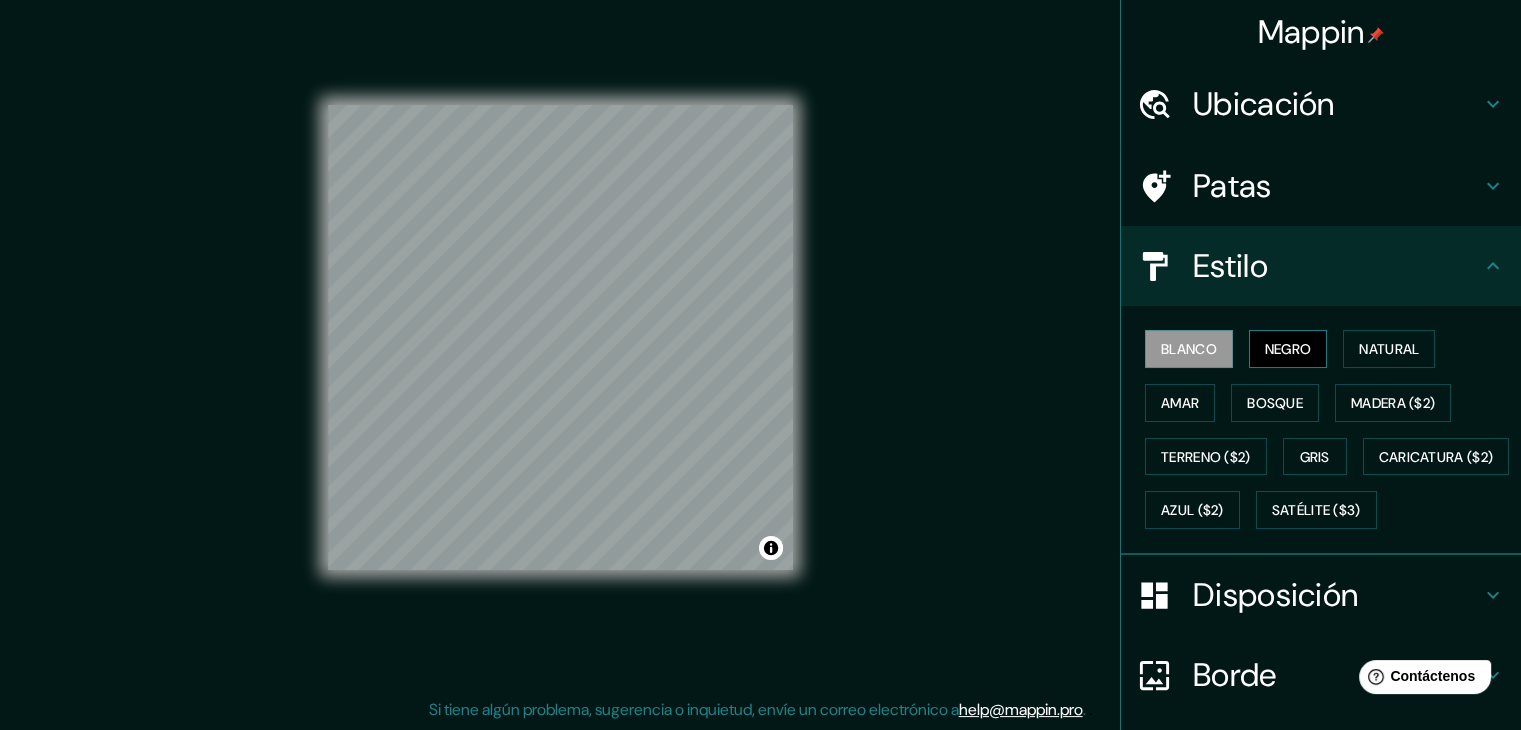 click on "Negro" at bounding box center (1288, 349) 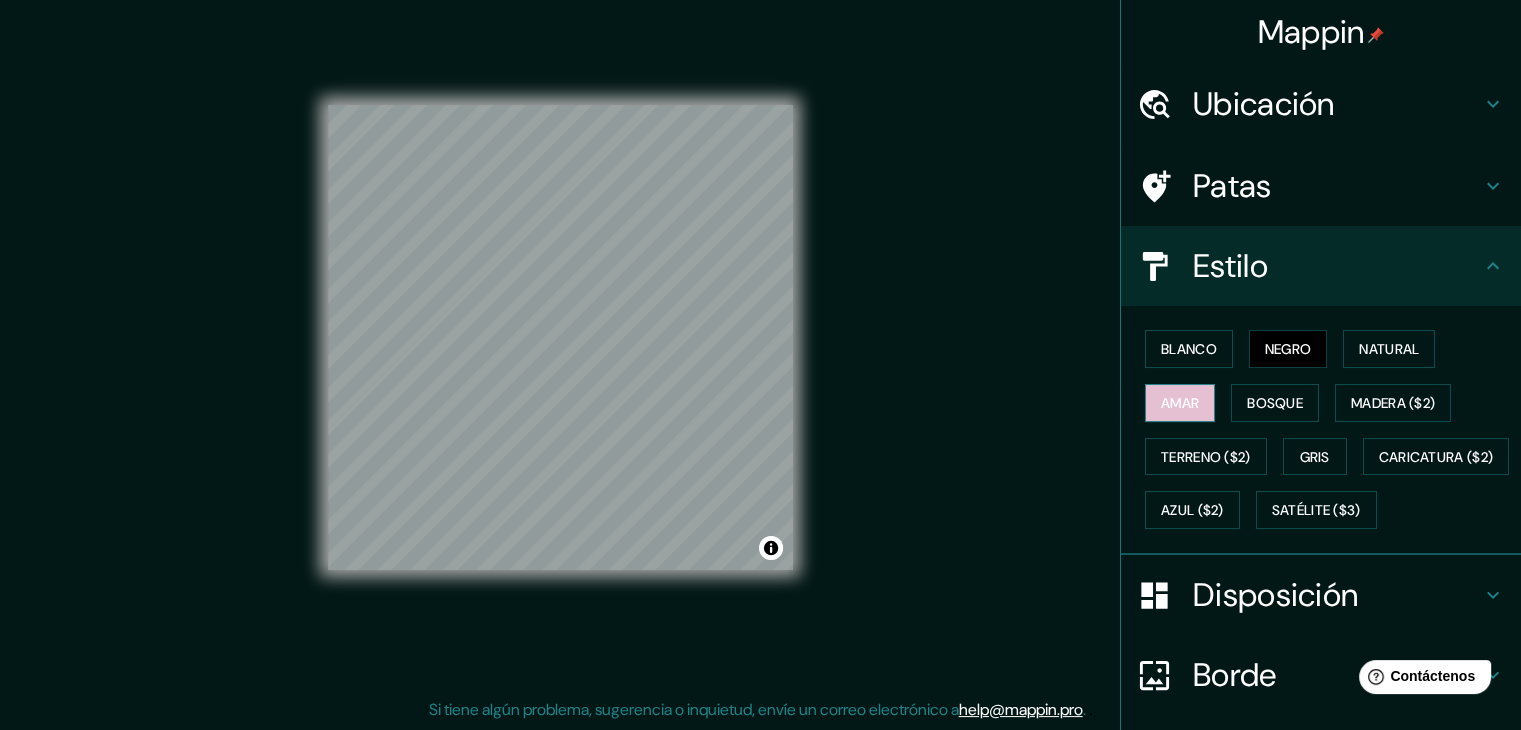 click on "Amar" at bounding box center [1180, 403] 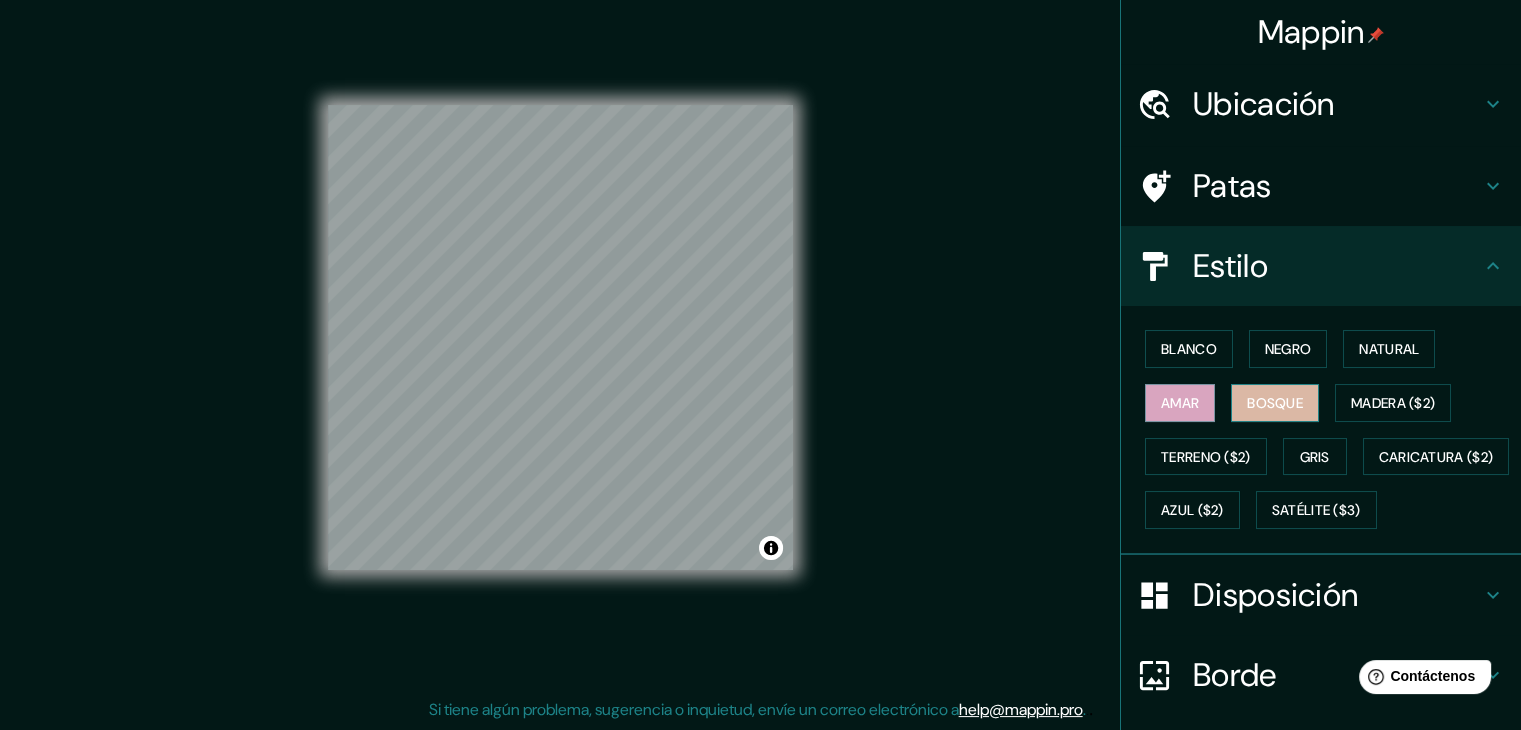 click on "Bosque" at bounding box center [1275, 403] 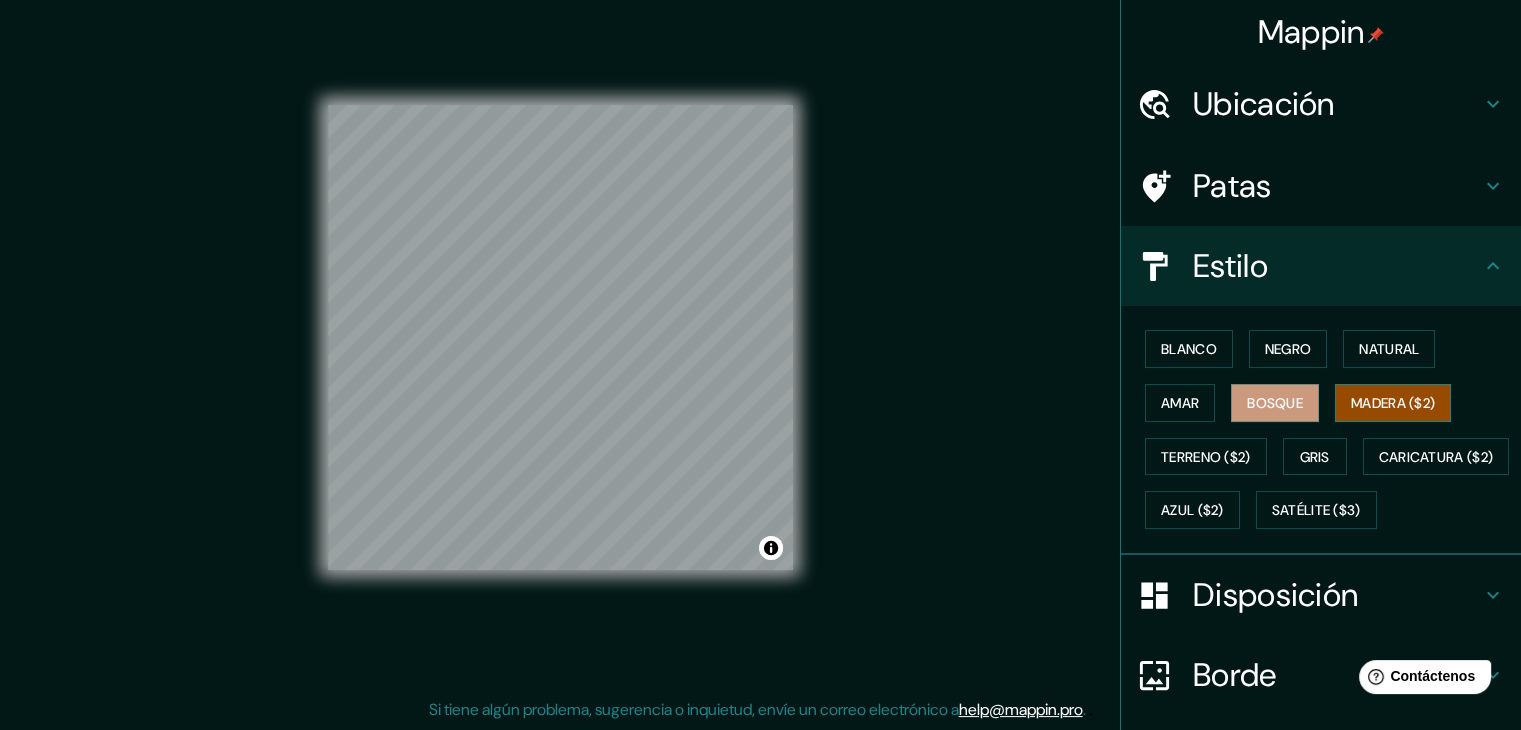 click on "Madera ($2)" at bounding box center [1393, 403] 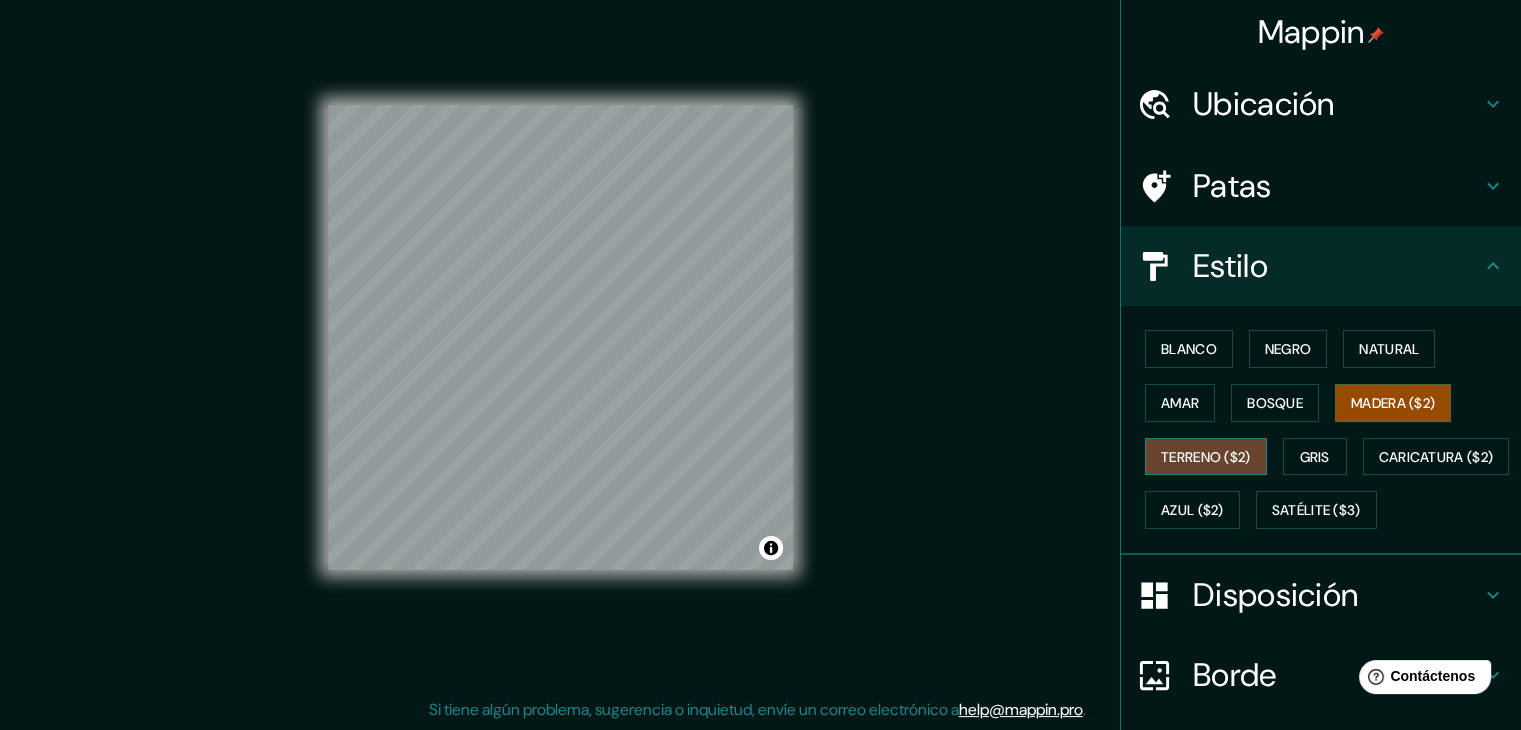 click on "Terreno ($2)" at bounding box center (1206, 457) 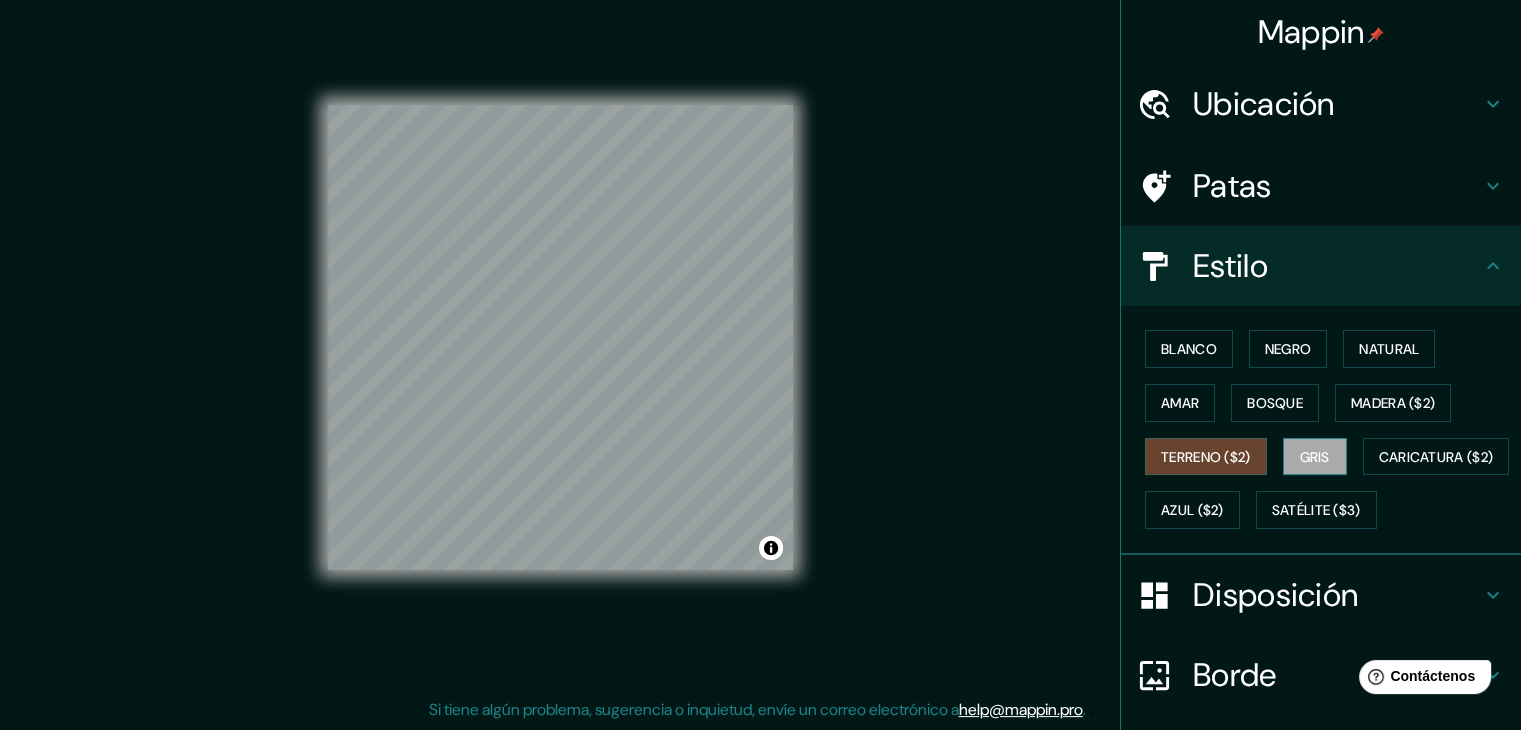 click on "Gris" at bounding box center [1315, 457] 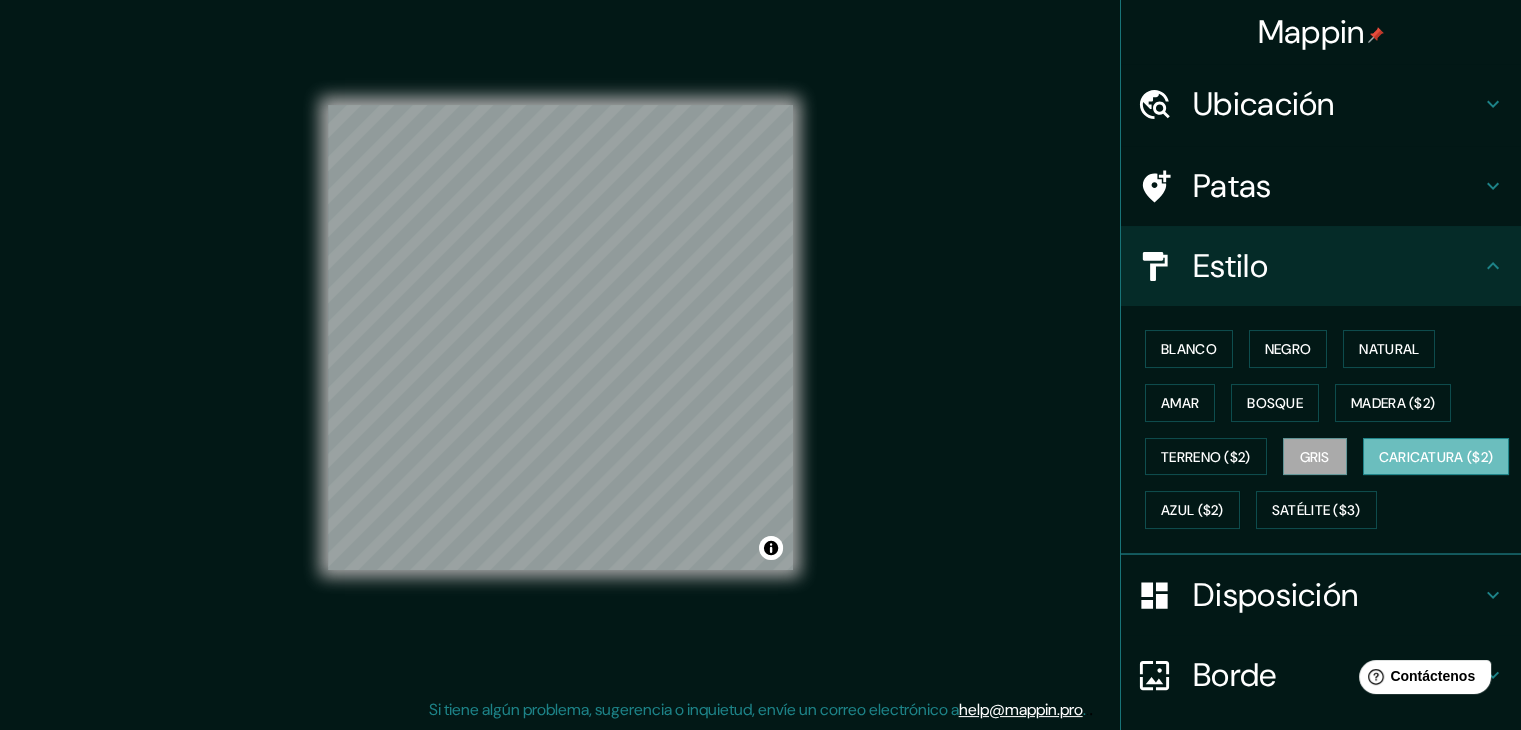 click on "Caricatura ($2)" at bounding box center [1436, 457] 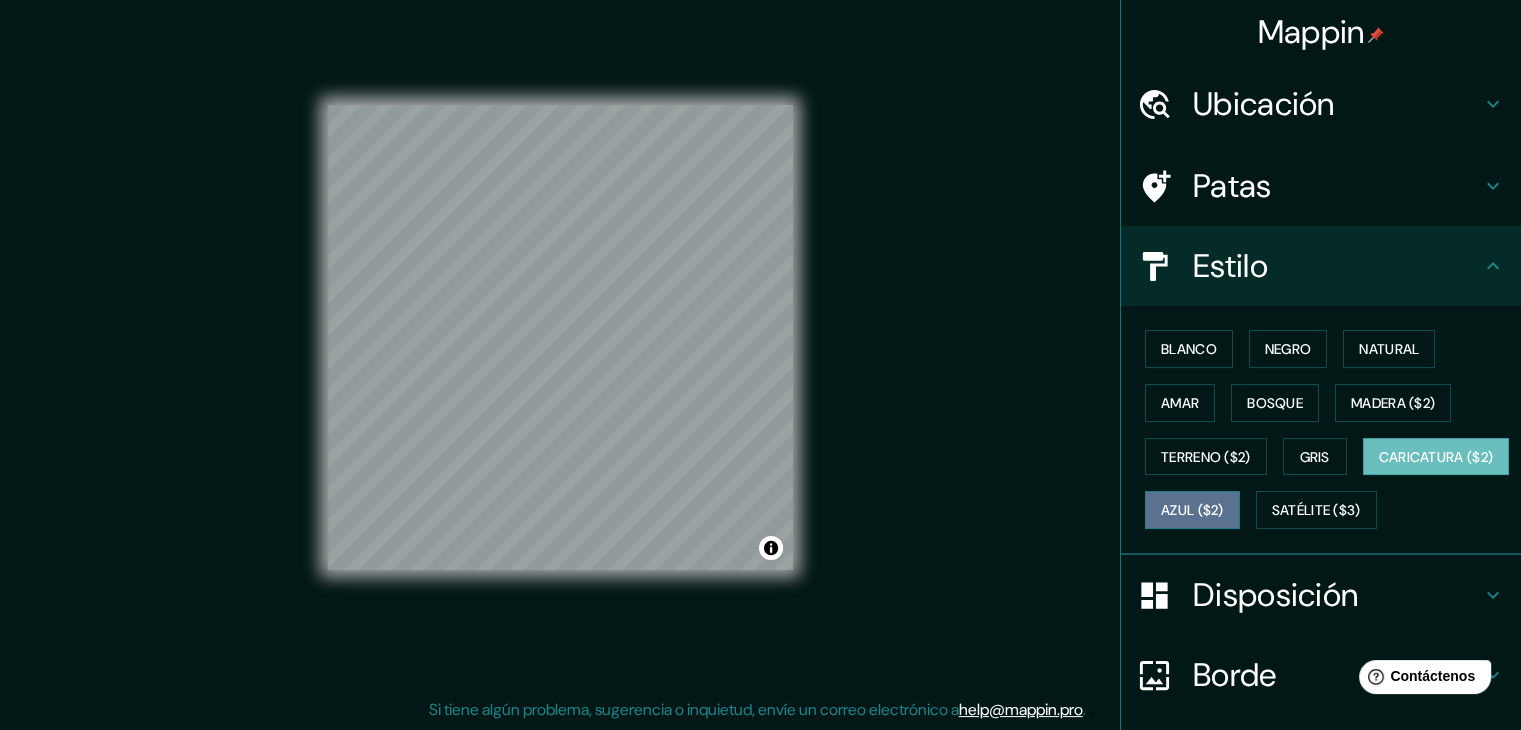 click on "Azul ($2)" at bounding box center (1192, 510) 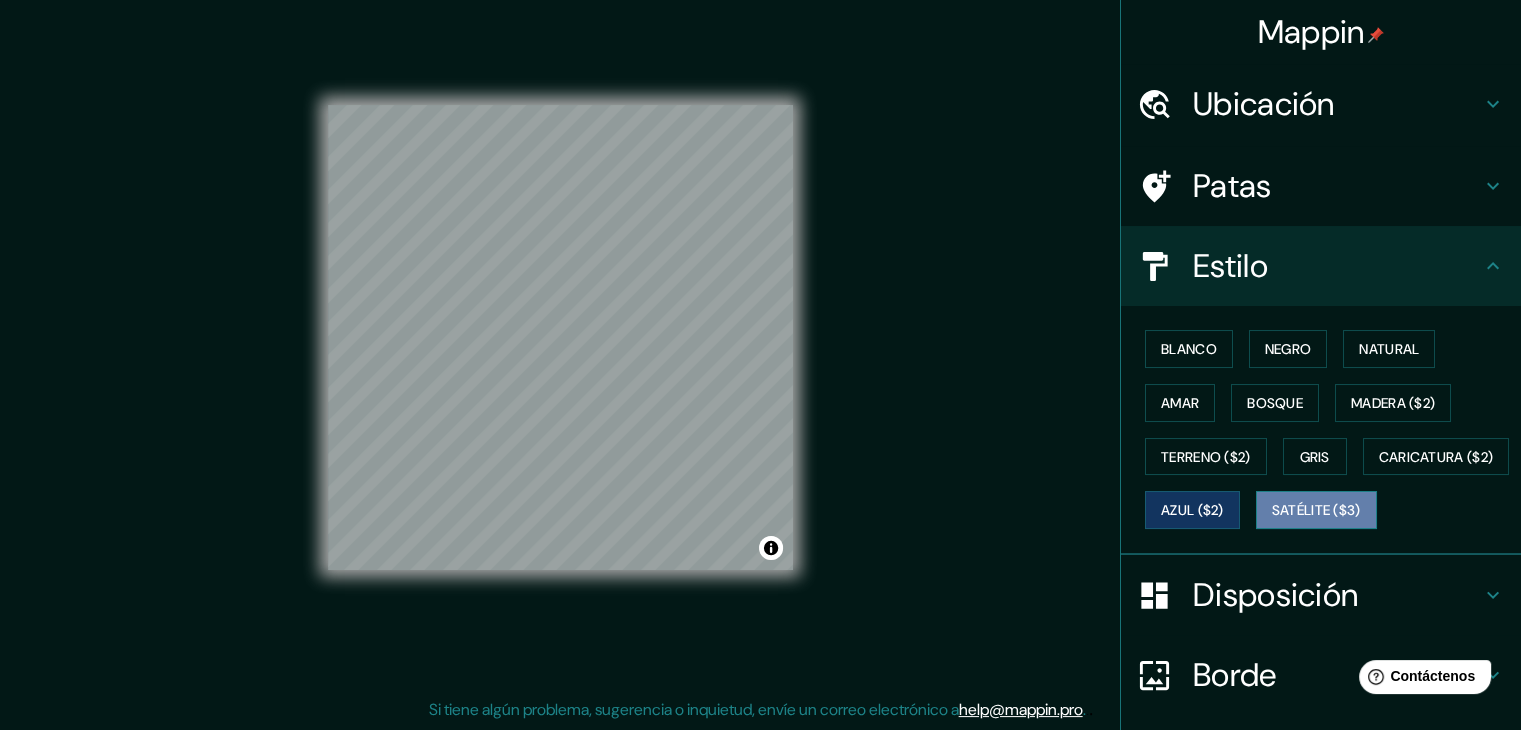 click on "Satélite ($3)" at bounding box center [1316, 511] 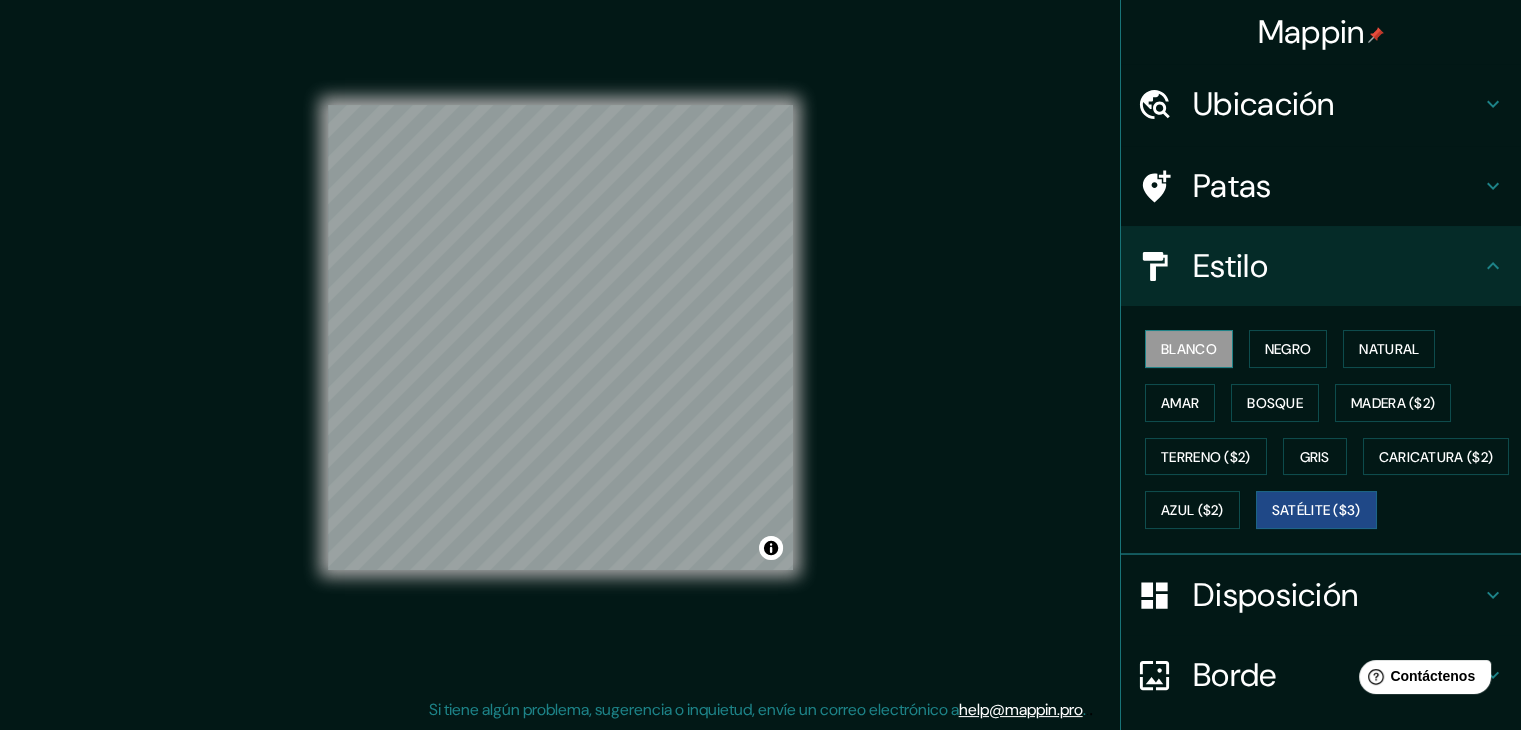 click on "Blanco" at bounding box center [1189, 349] 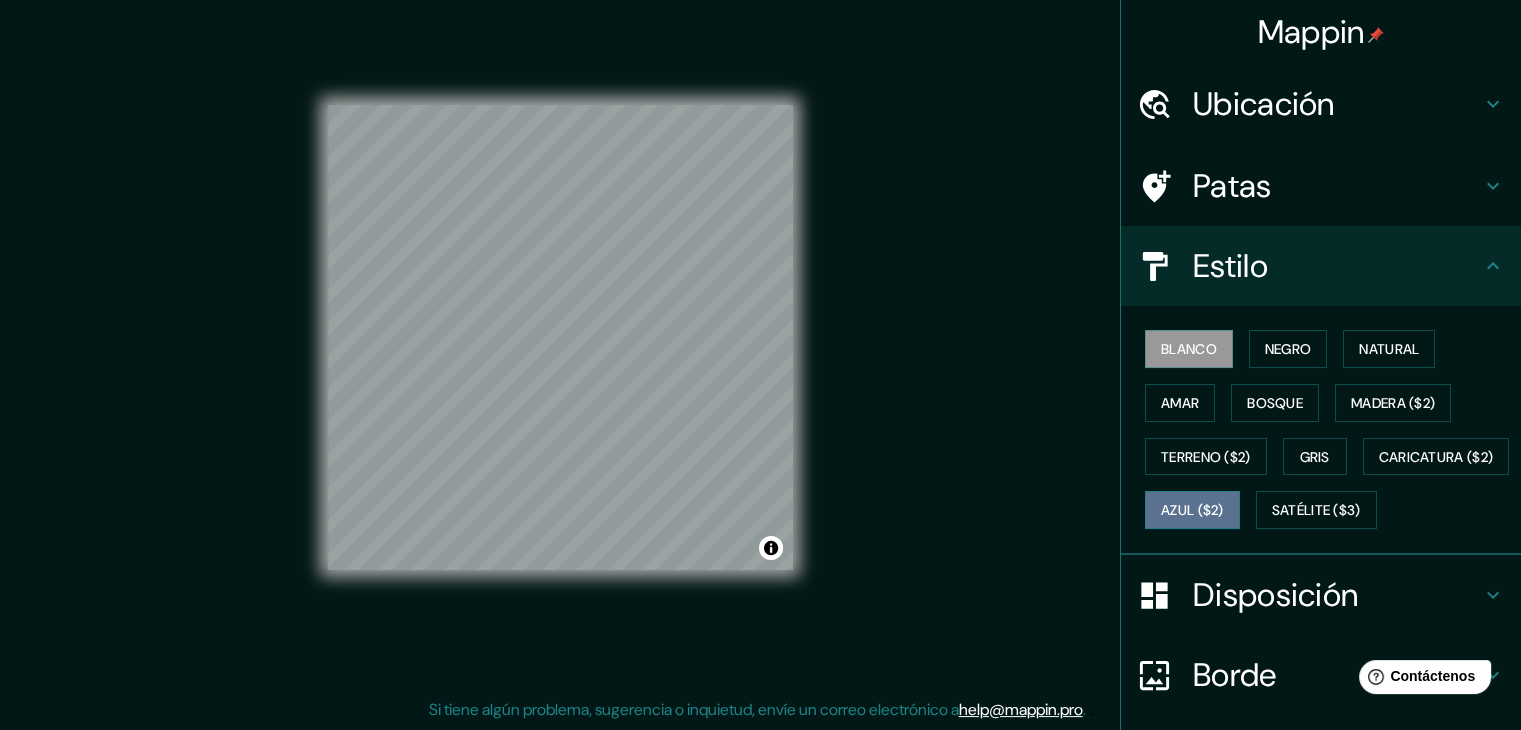 click on "Azul ($2)" at bounding box center (1192, 511) 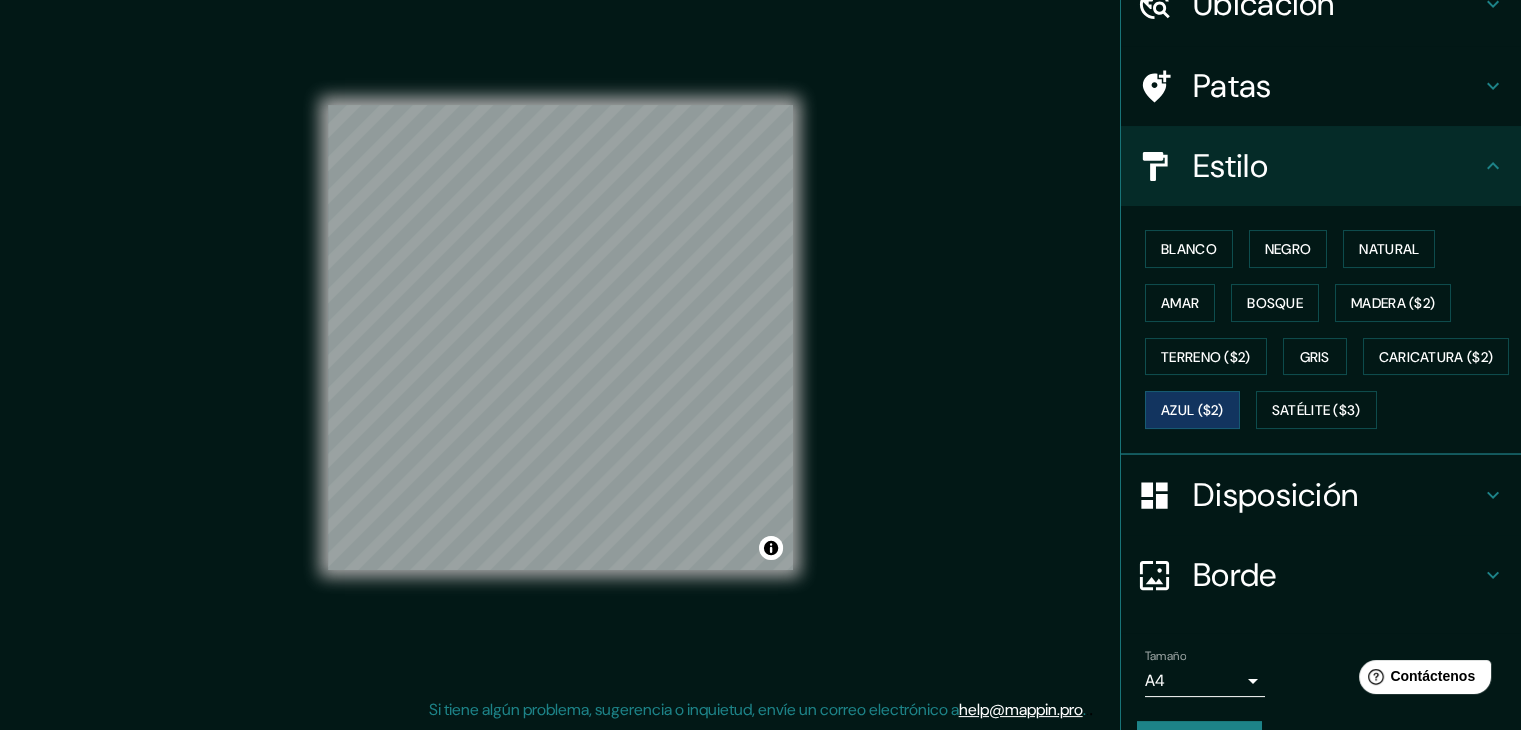 click on "Disposición" at bounding box center [1337, 495] 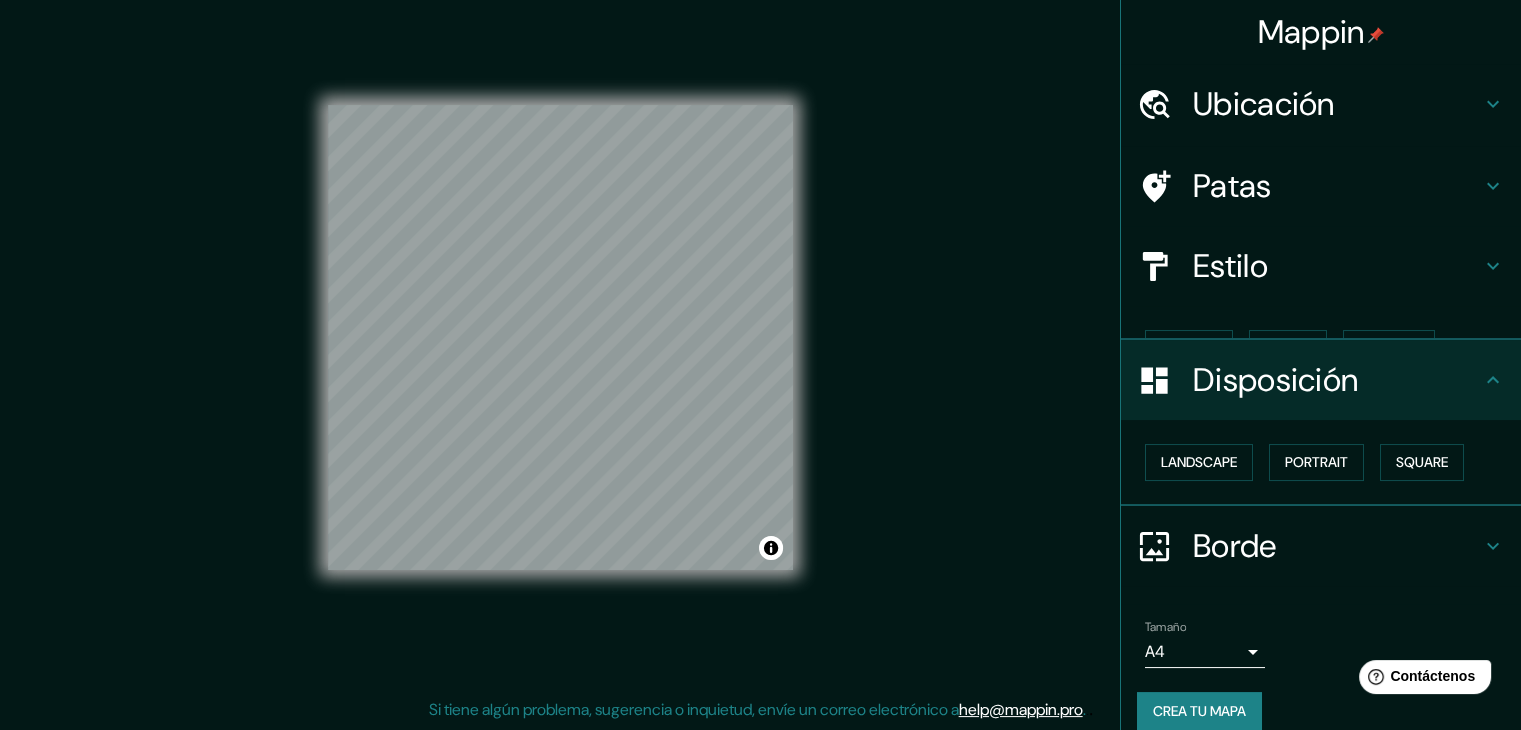 scroll, scrollTop: 0, scrollLeft: 0, axis: both 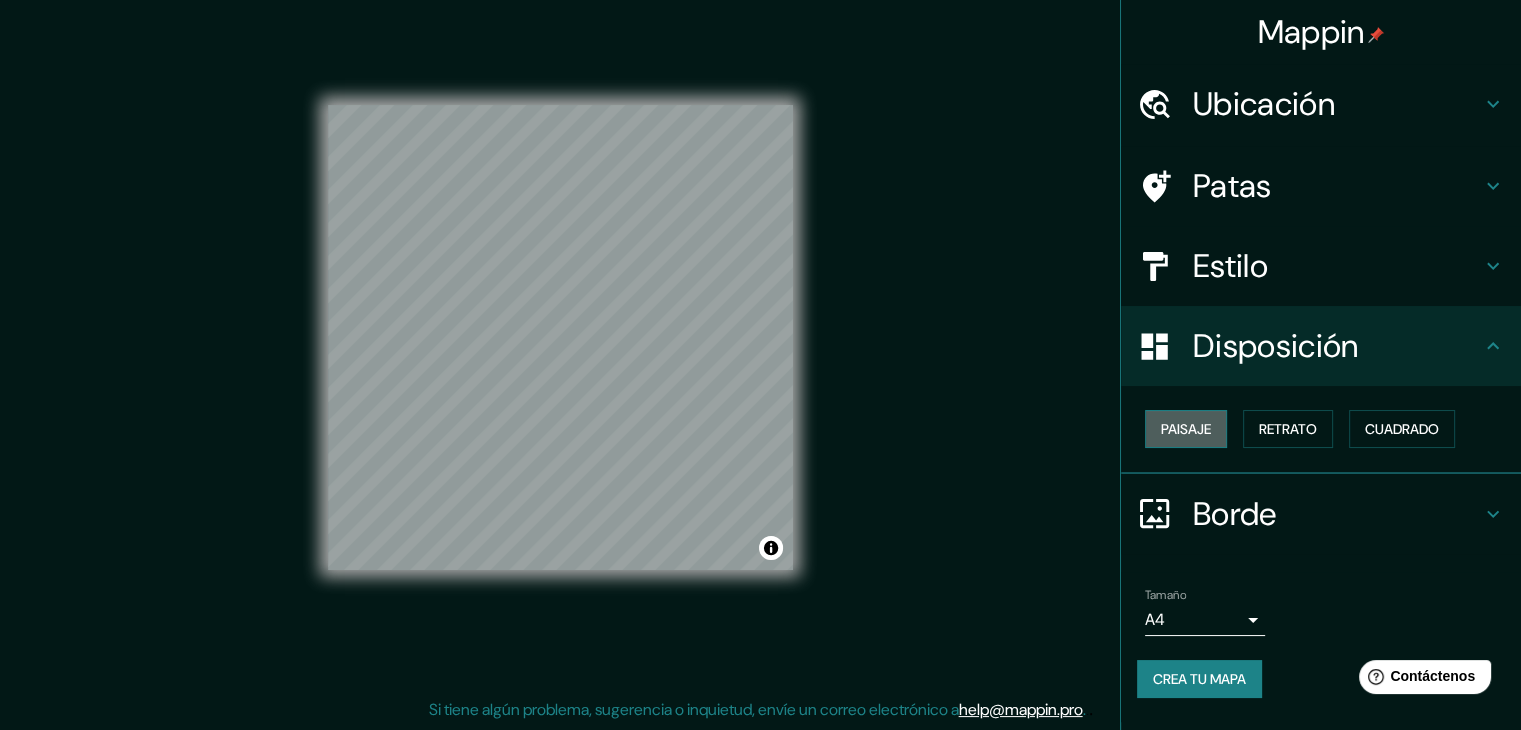 click on "Paisaje" at bounding box center [1186, 429] 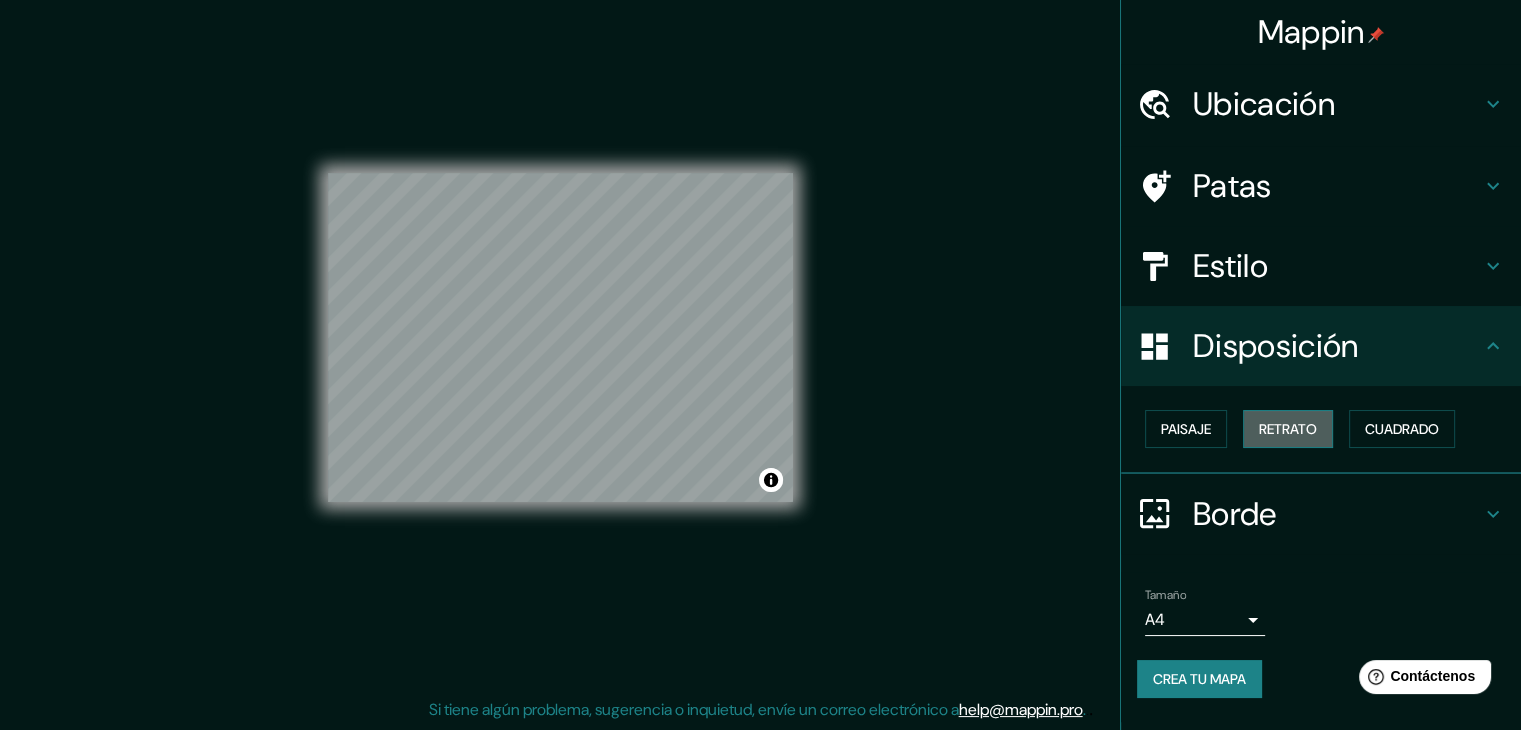 click on "Retrato" at bounding box center (1288, 429) 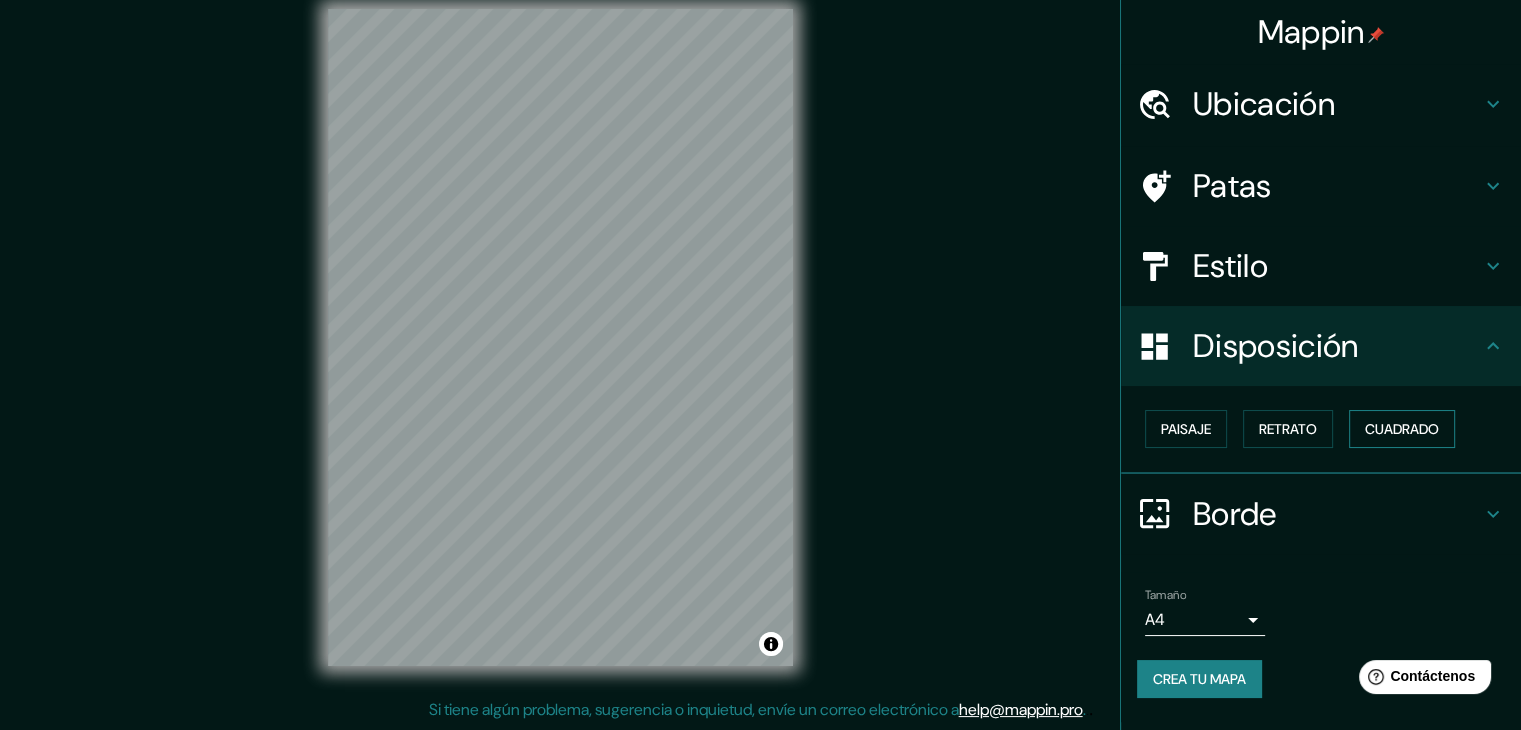 click on "Cuadrado" at bounding box center [1402, 429] 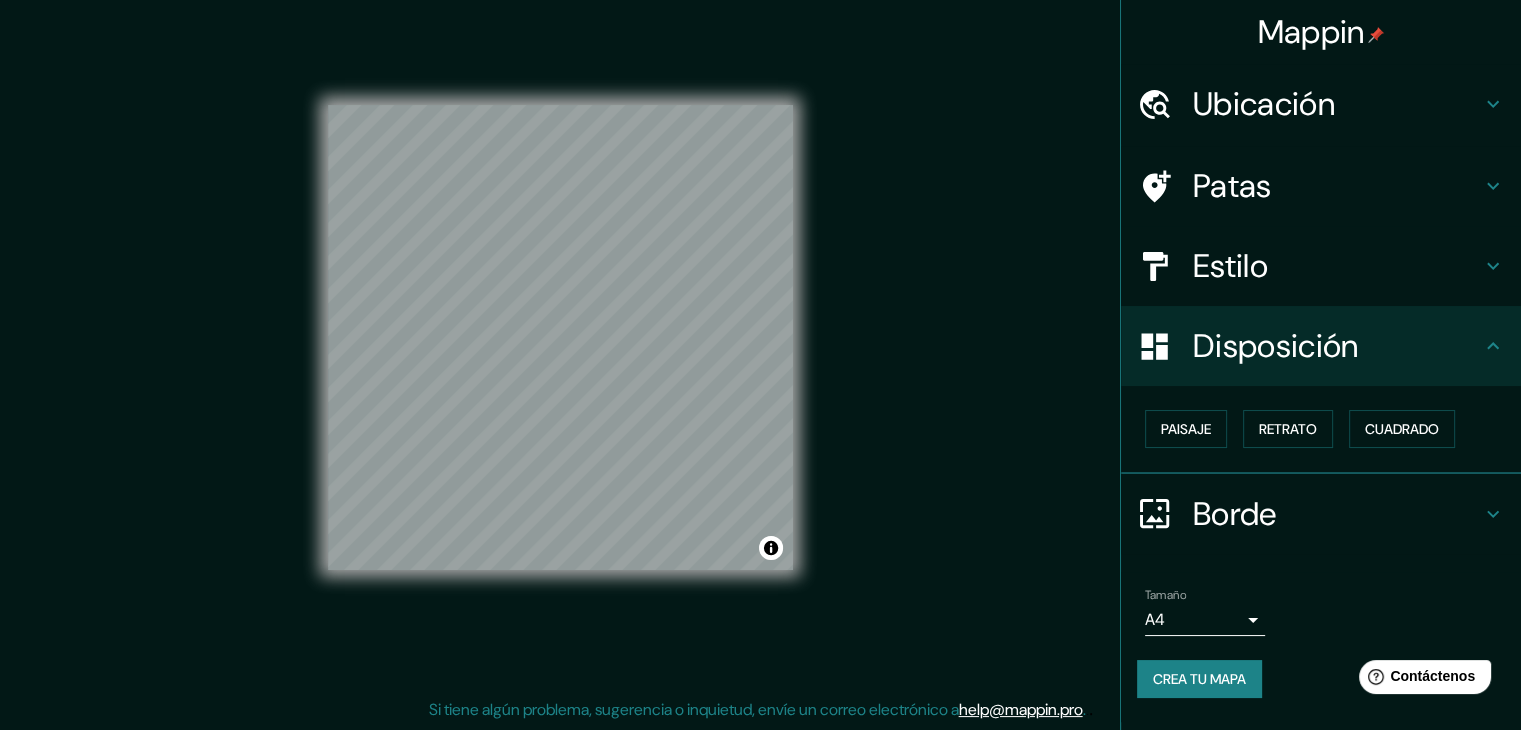 click on "Mappin Ubicación [CITY], [STATE] Patas Estilo Disposición Paisaje Retrato Cuadrado Borde Elige un borde.  Consejo  : puedes opacar las capas del marco para crear efectos geniales. Ninguno Simple Transparente Elegante Tamaño A4 single Crea tu mapa © Mapbox   © OpenStreetMap   Improve this map Si tiene algún problema, sugerencia o inquietud, envíe un correo electrónico a  help@example.com  .   . . Texto original Valora esta traducción Tu opinión servirá para ayudar a mejorar el Traductor de Google" at bounding box center (760, 342) 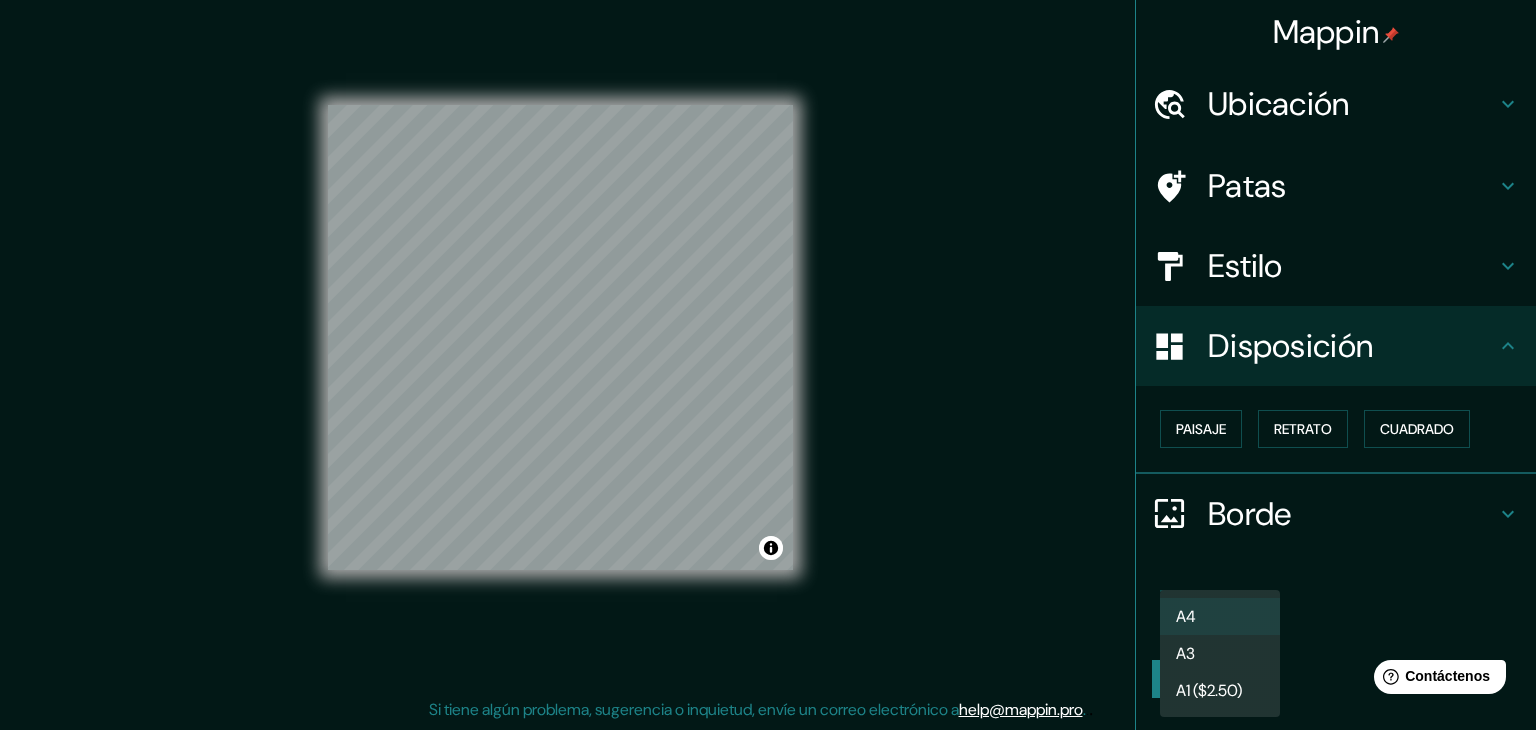 click at bounding box center (768, 365) 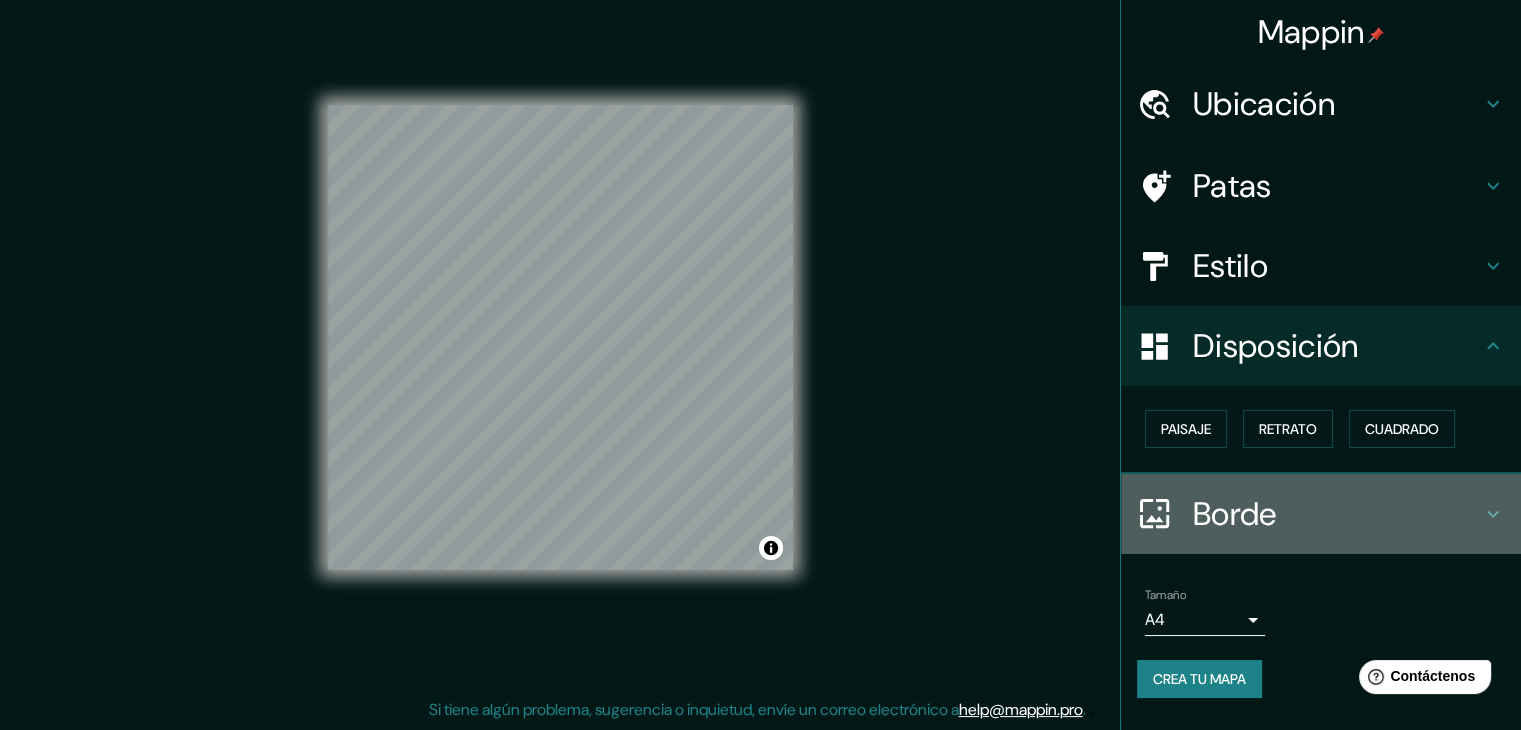 click 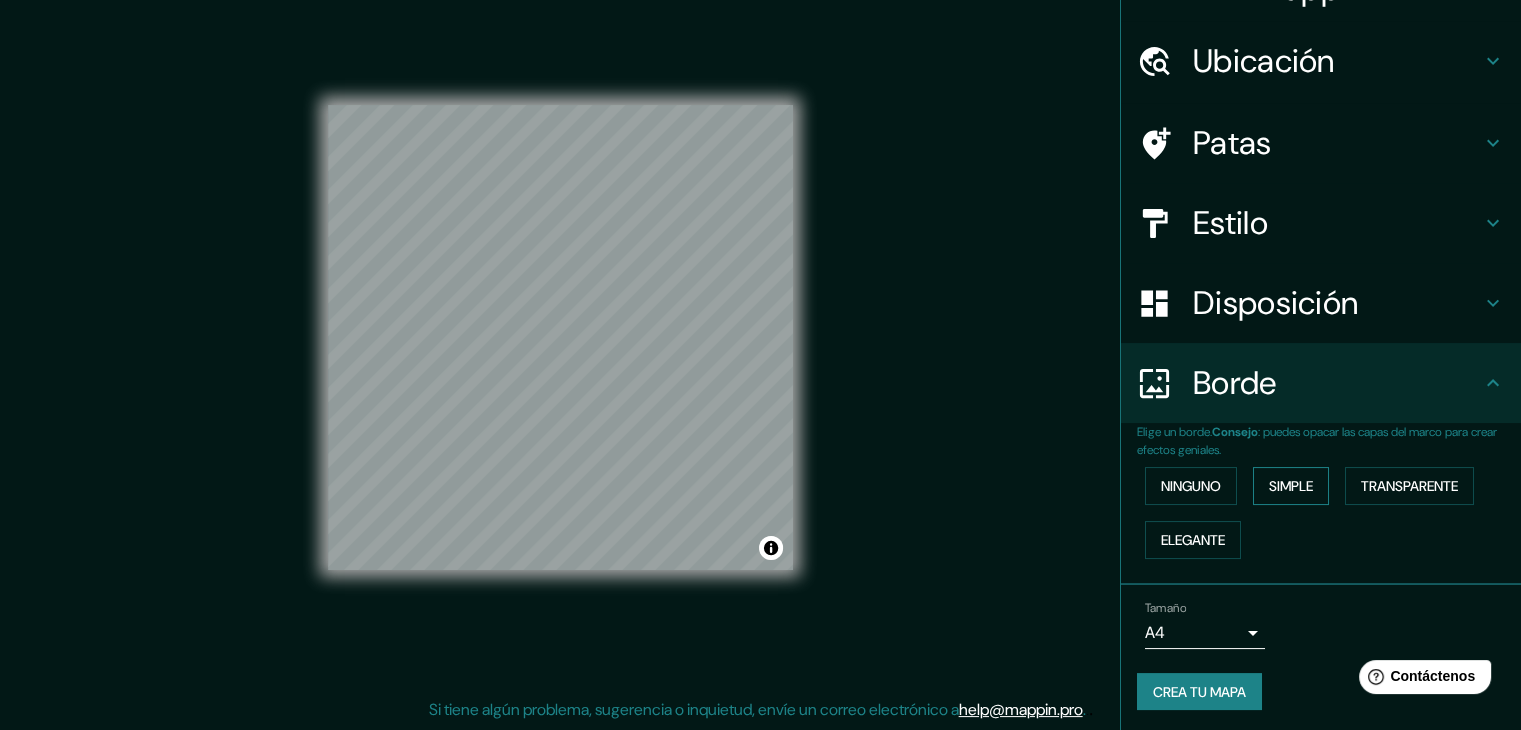 scroll, scrollTop: 45, scrollLeft: 0, axis: vertical 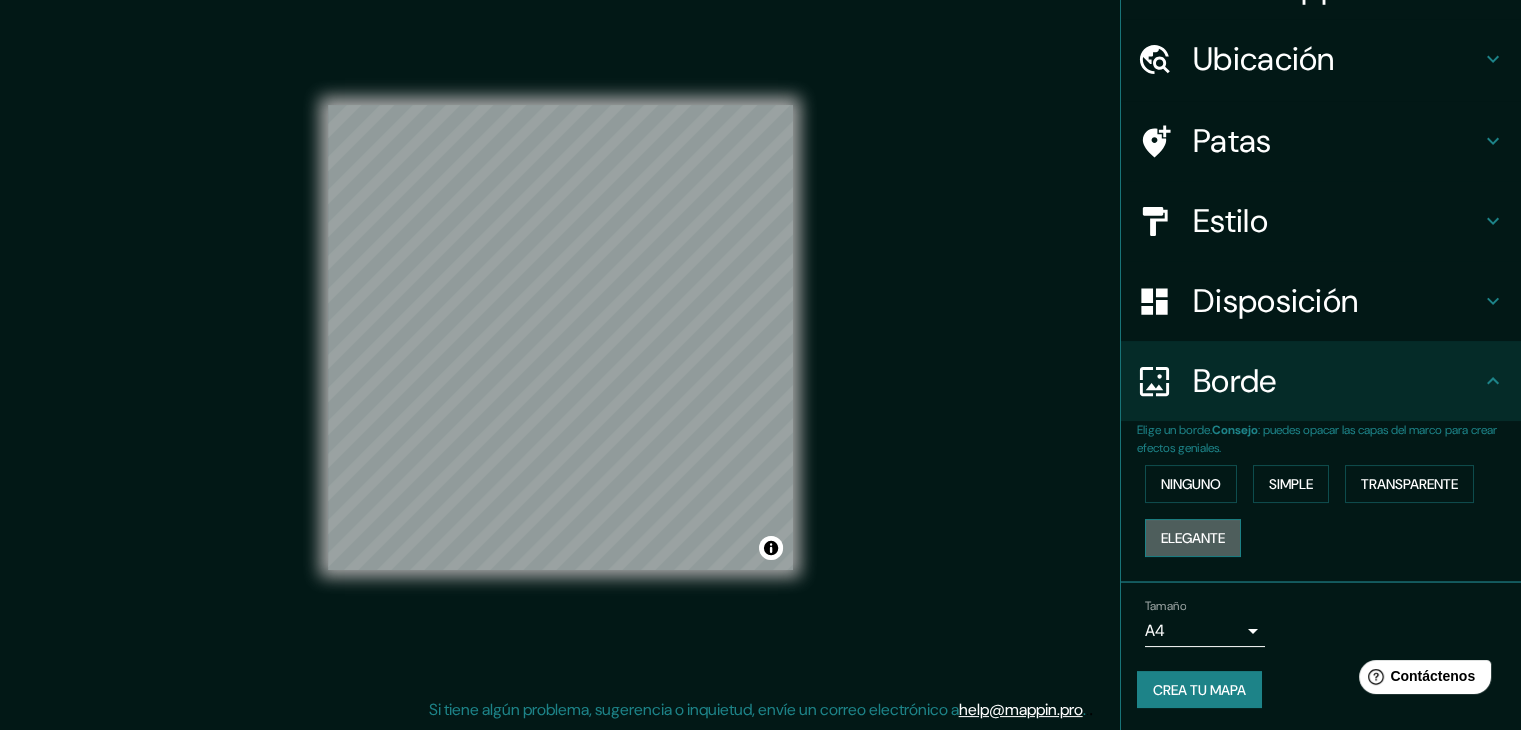 click on "Elegante" at bounding box center (1193, 538) 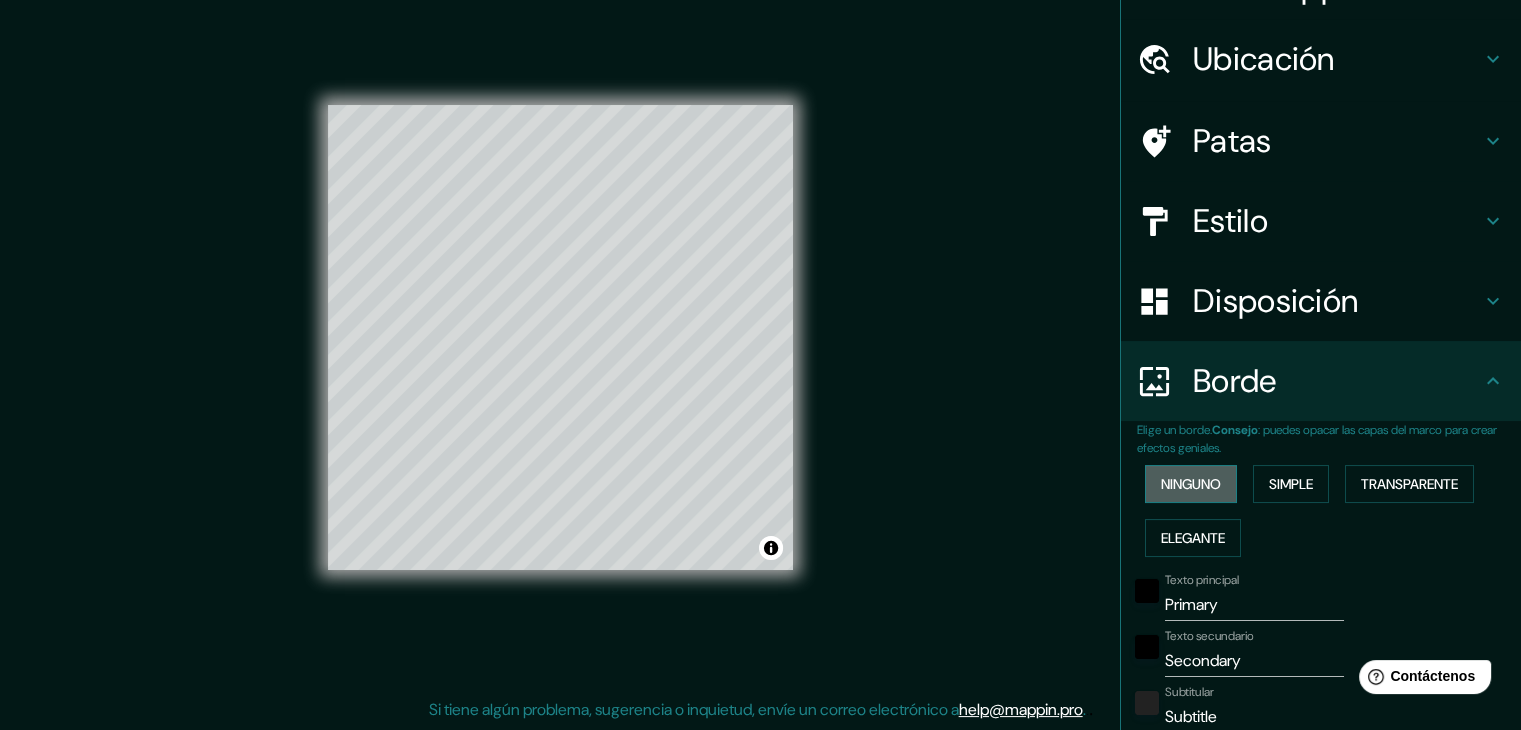 click on "Ninguno" at bounding box center (1191, 484) 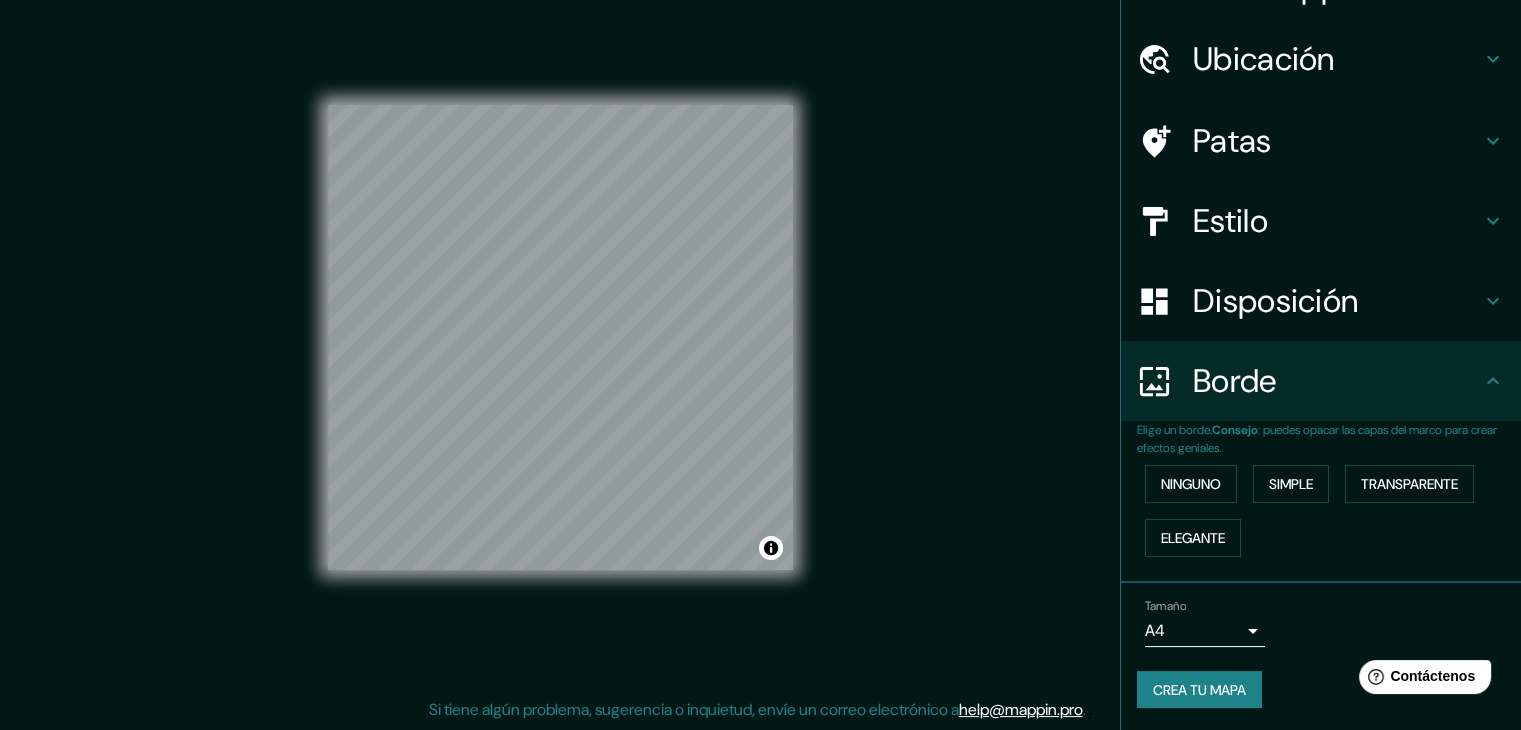 type 